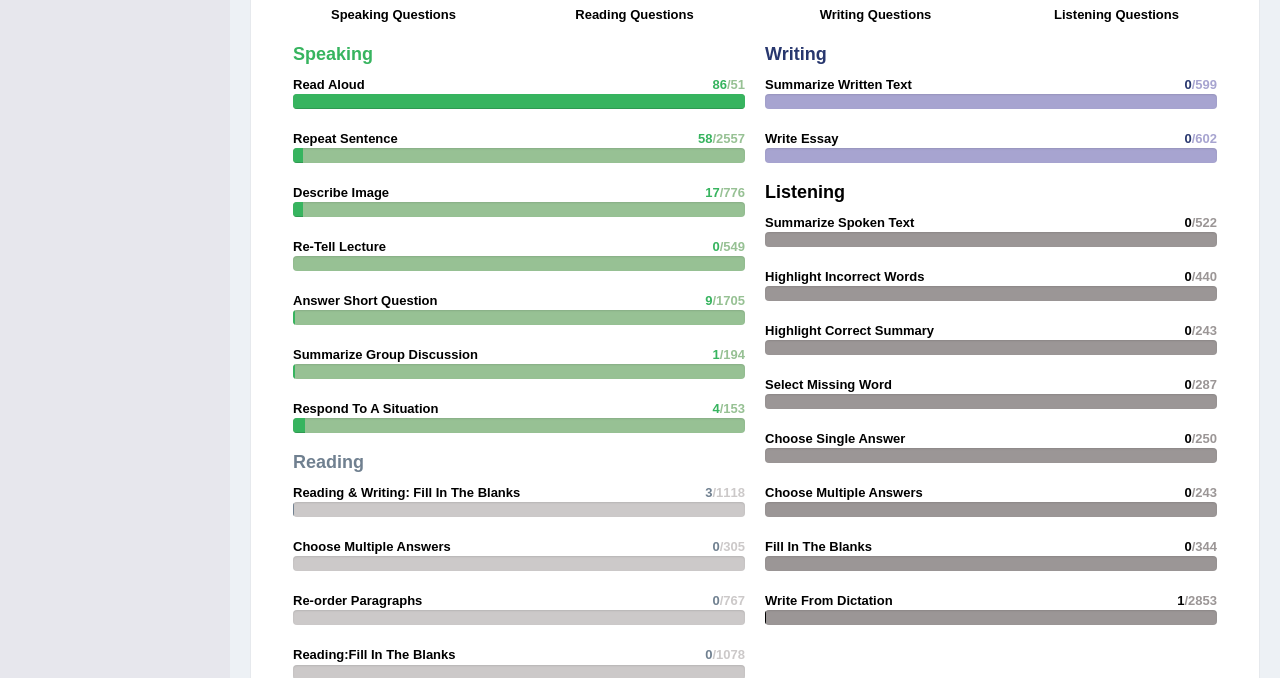 scroll, scrollTop: 0, scrollLeft: 0, axis: both 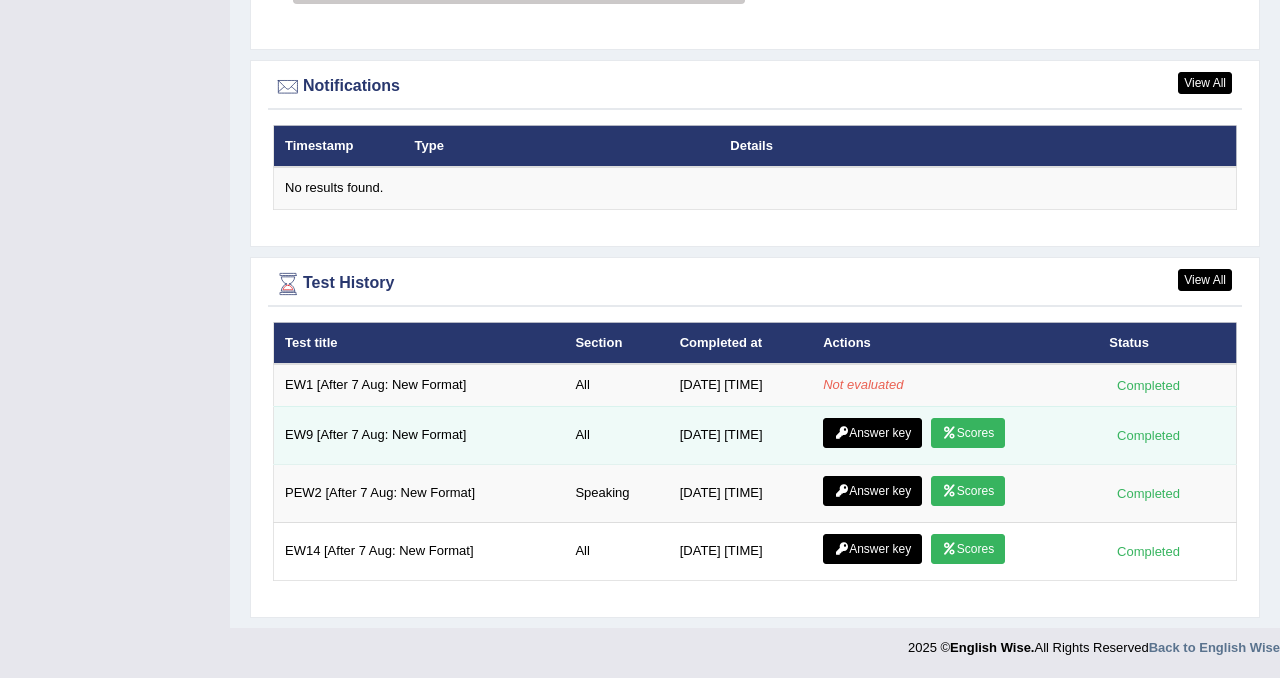 click on "Scores" at bounding box center (968, 433) 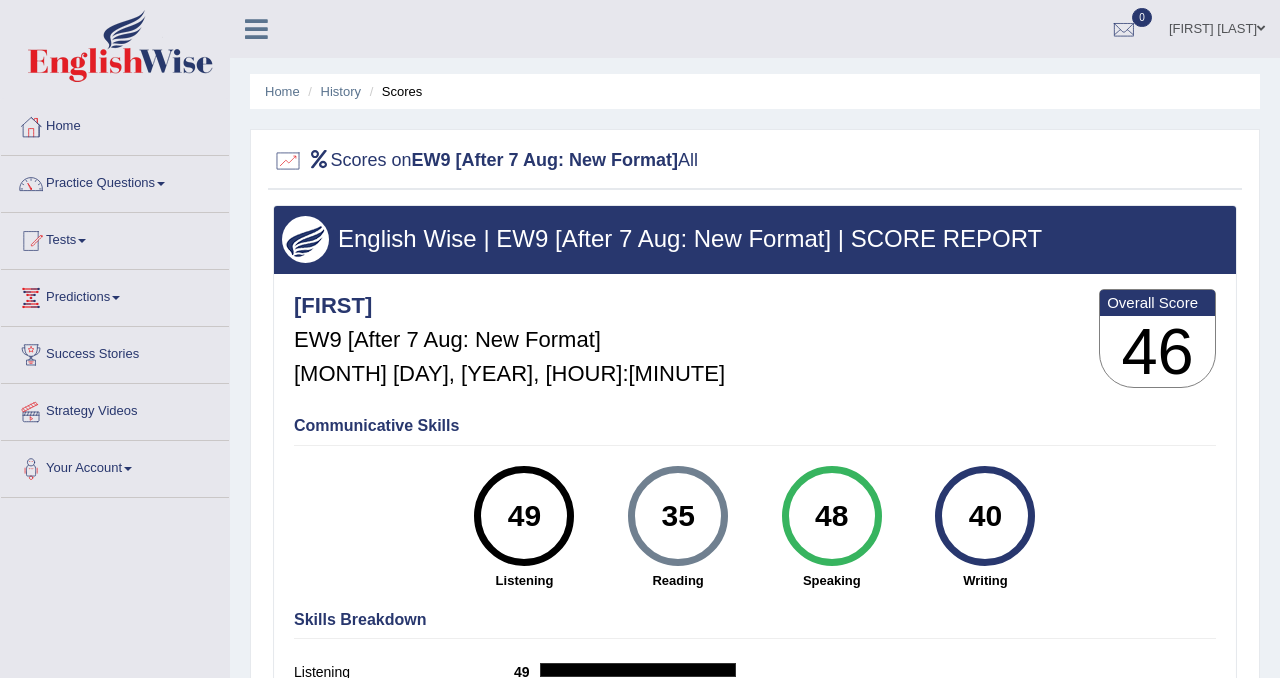 scroll, scrollTop: 0, scrollLeft: 0, axis: both 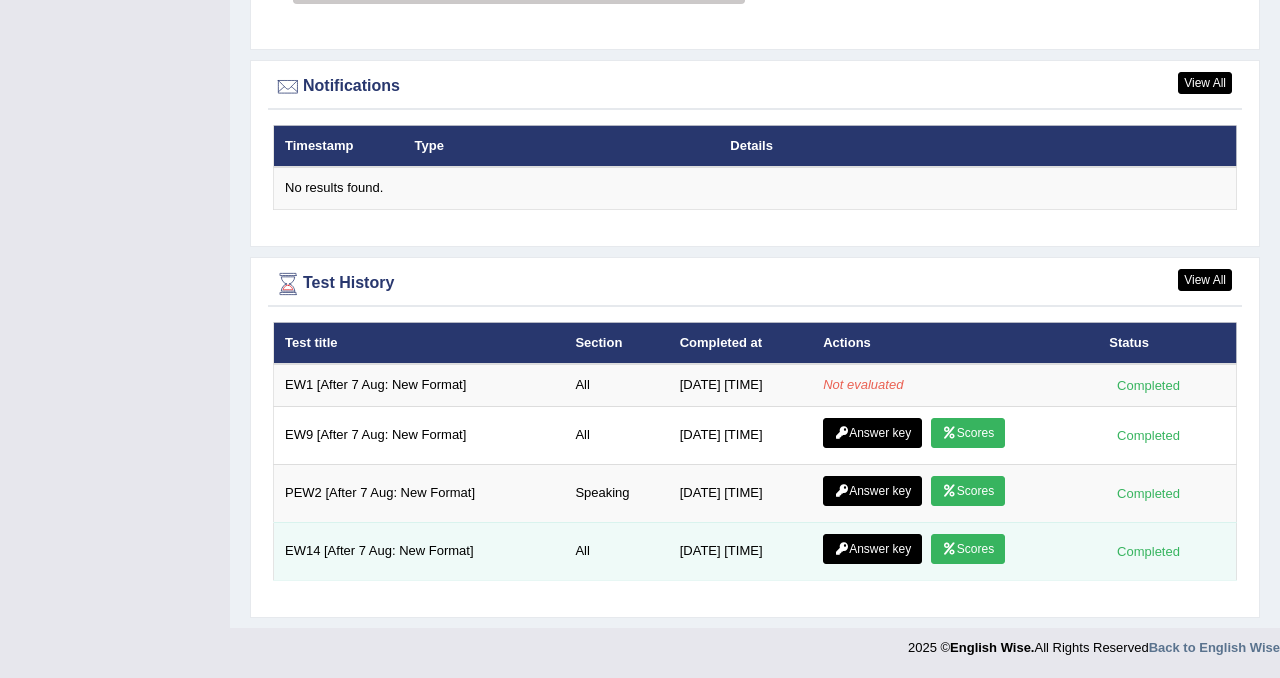 click on "Scores" at bounding box center [968, 549] 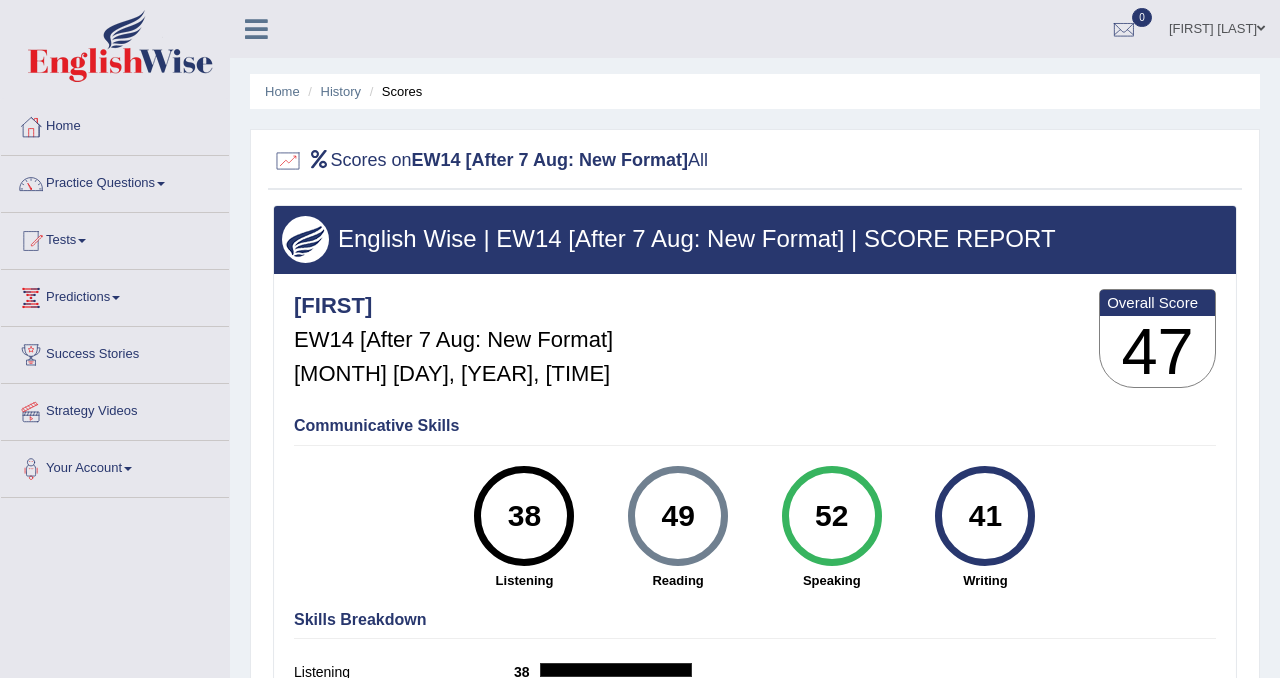scroll, scrollTop: 0, scrollLeft: 0, axis: both 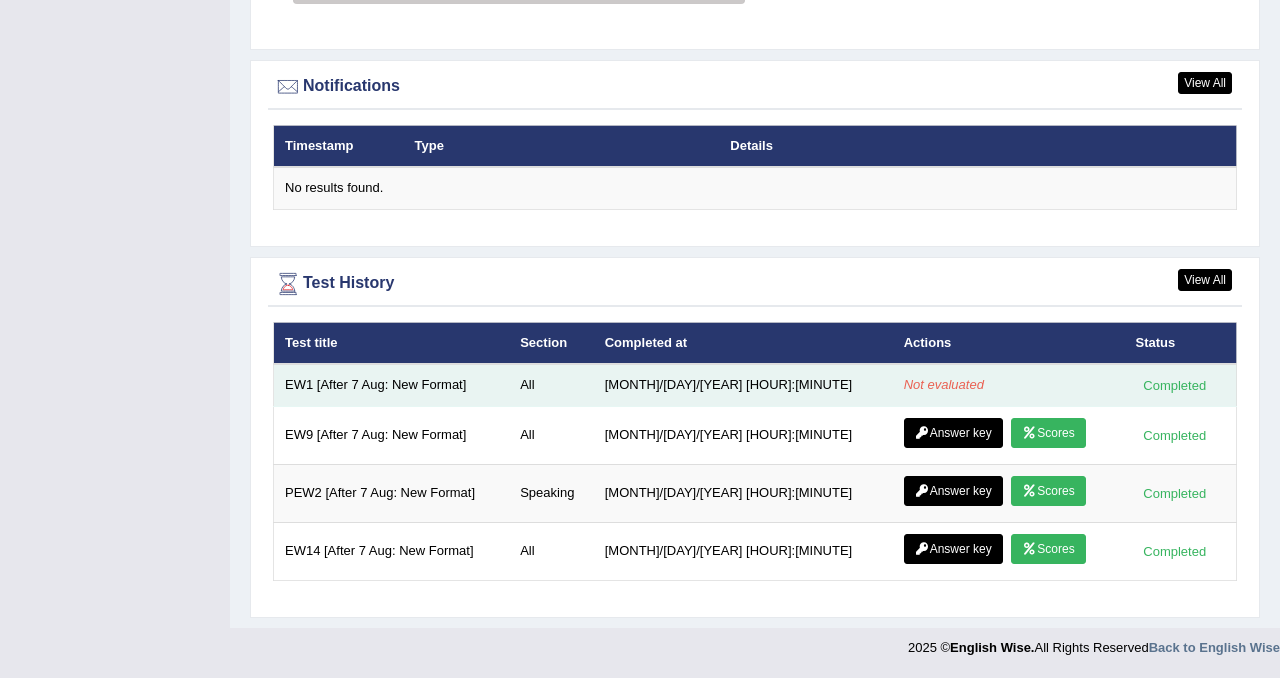 click on "EW1 [After 7 Aug: New Format]" at bounding box center [392, 385] 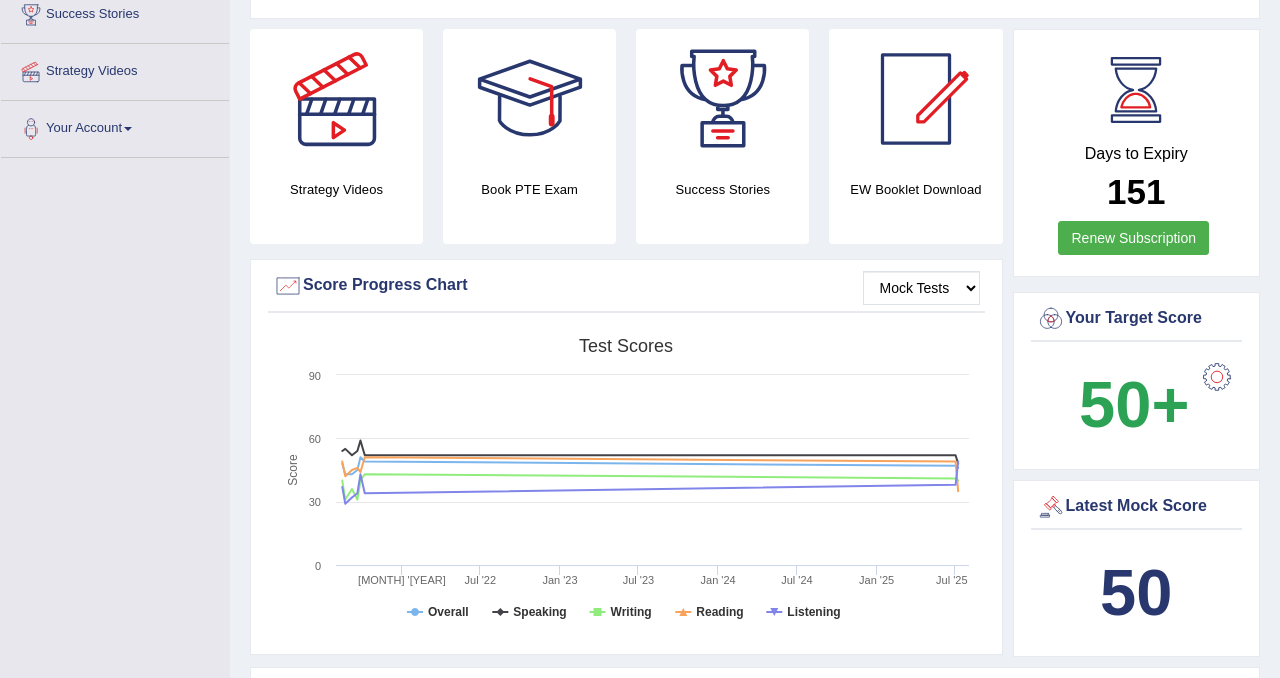 scroll, scrollTop: 0, scrollLeft: 0, axis: both 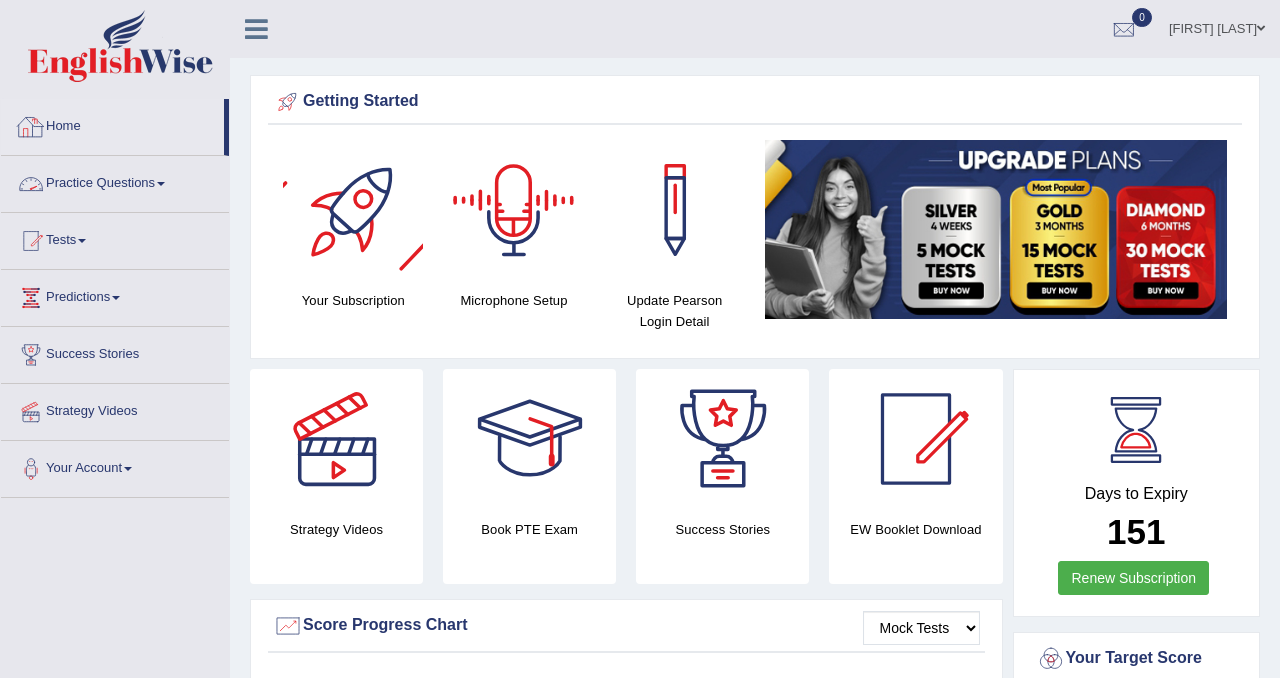 click on "Practice Questions" at bounding box center [115, 181] 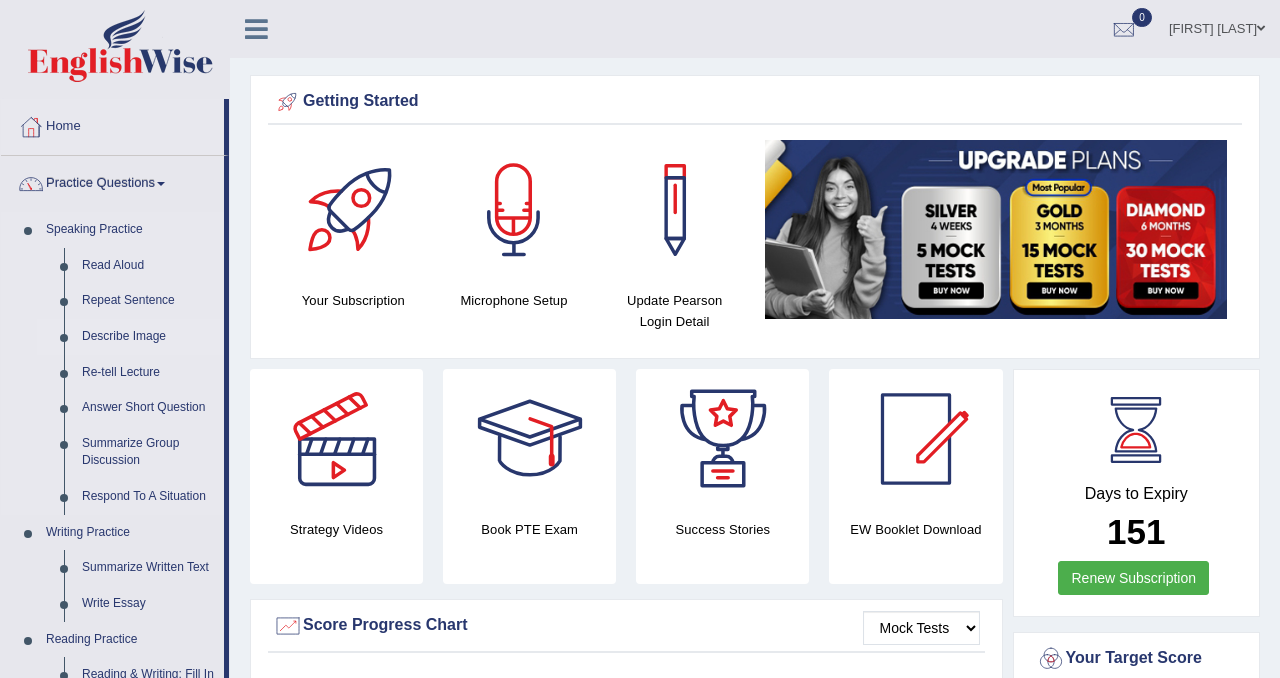click on "Describe Image" at bounding box center (148, 337) 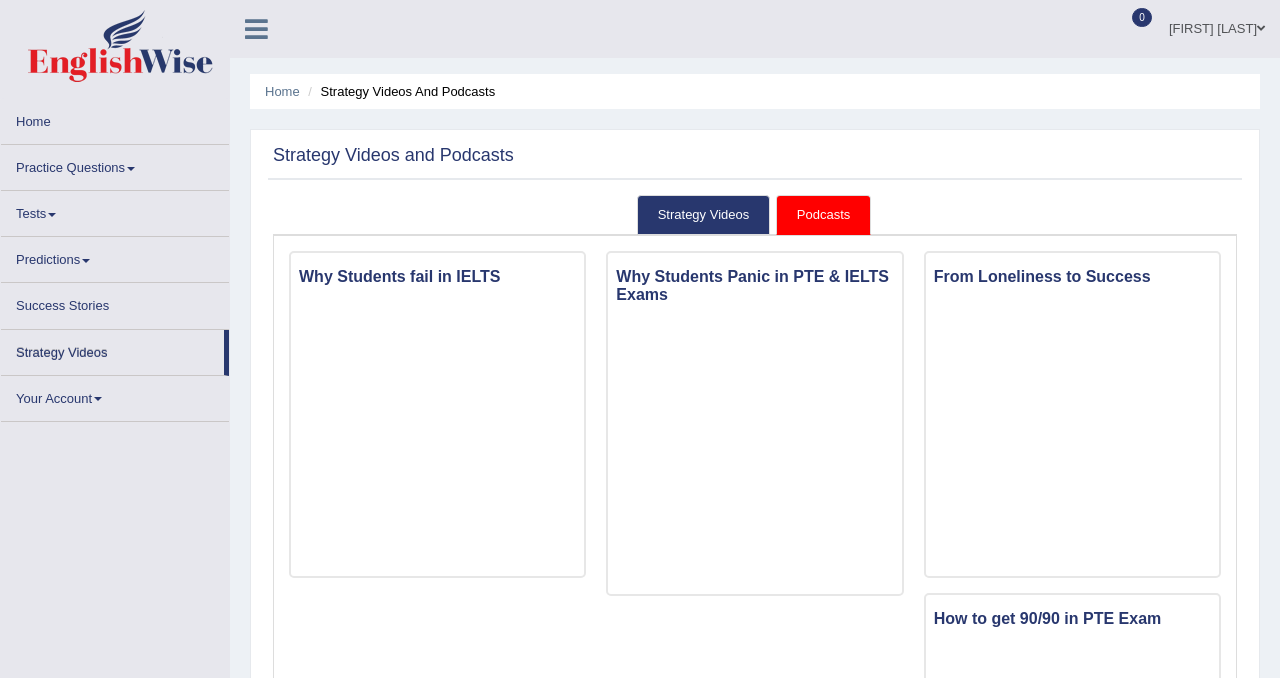 scroll, scrollTop: 0, scrollLeft: 0, axis: both 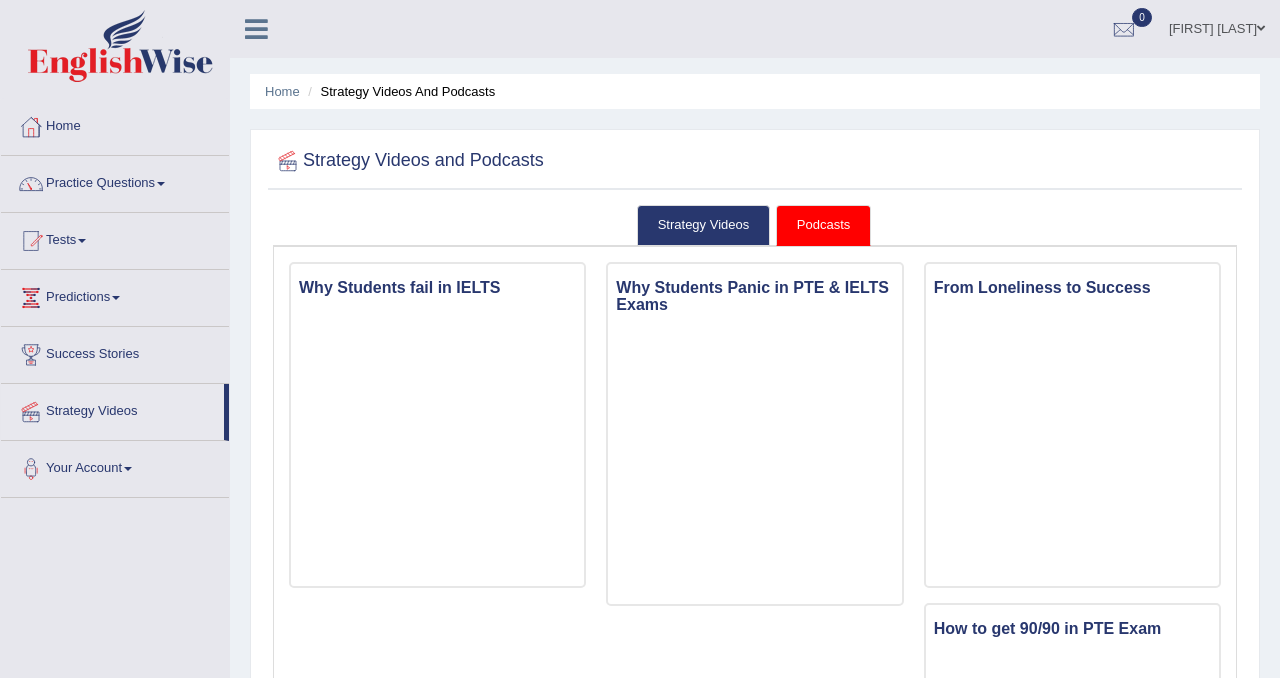 click on "Practice Questions" at bounding box center [115, 181] 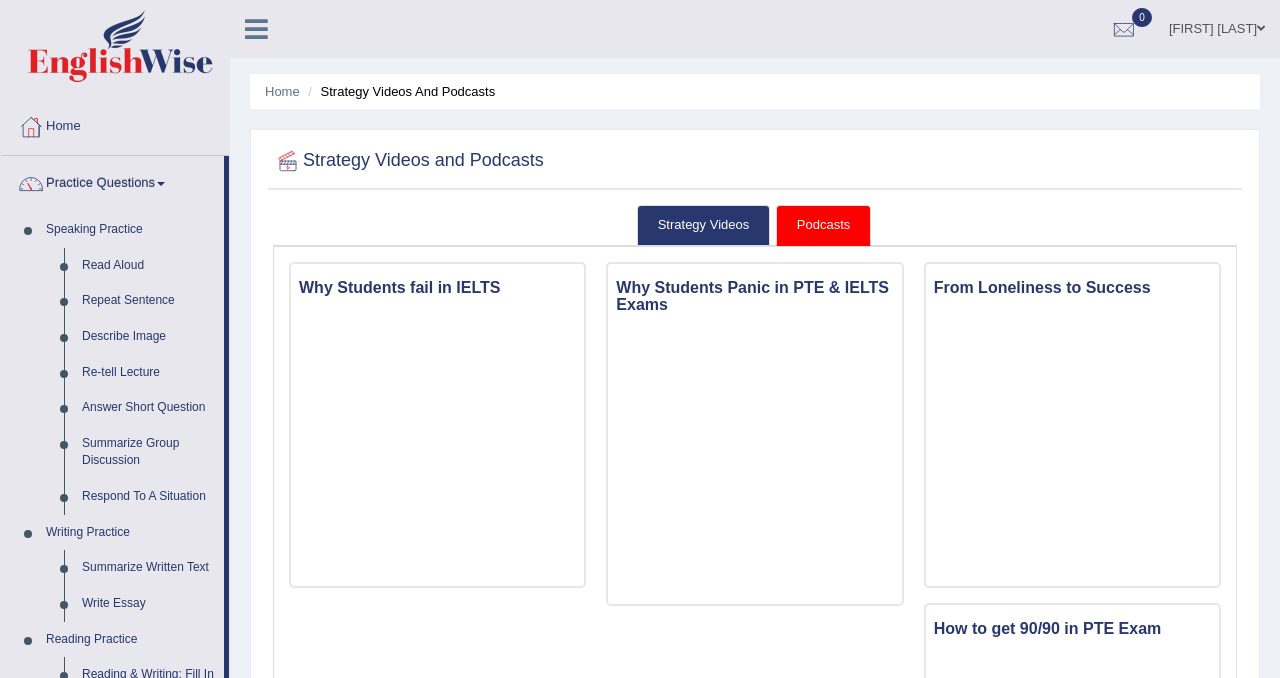click on "Practice Questions" at bounding box center (112, 181) 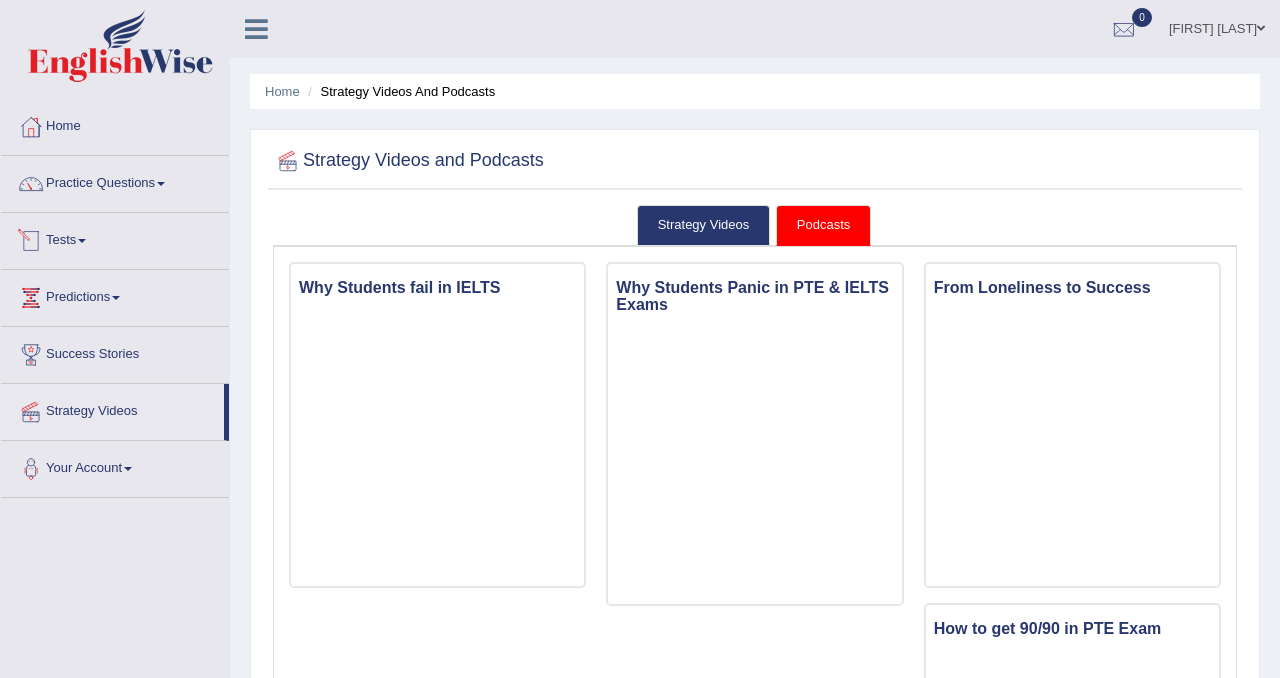 click on "Tests" at bounding box center [115, 238] 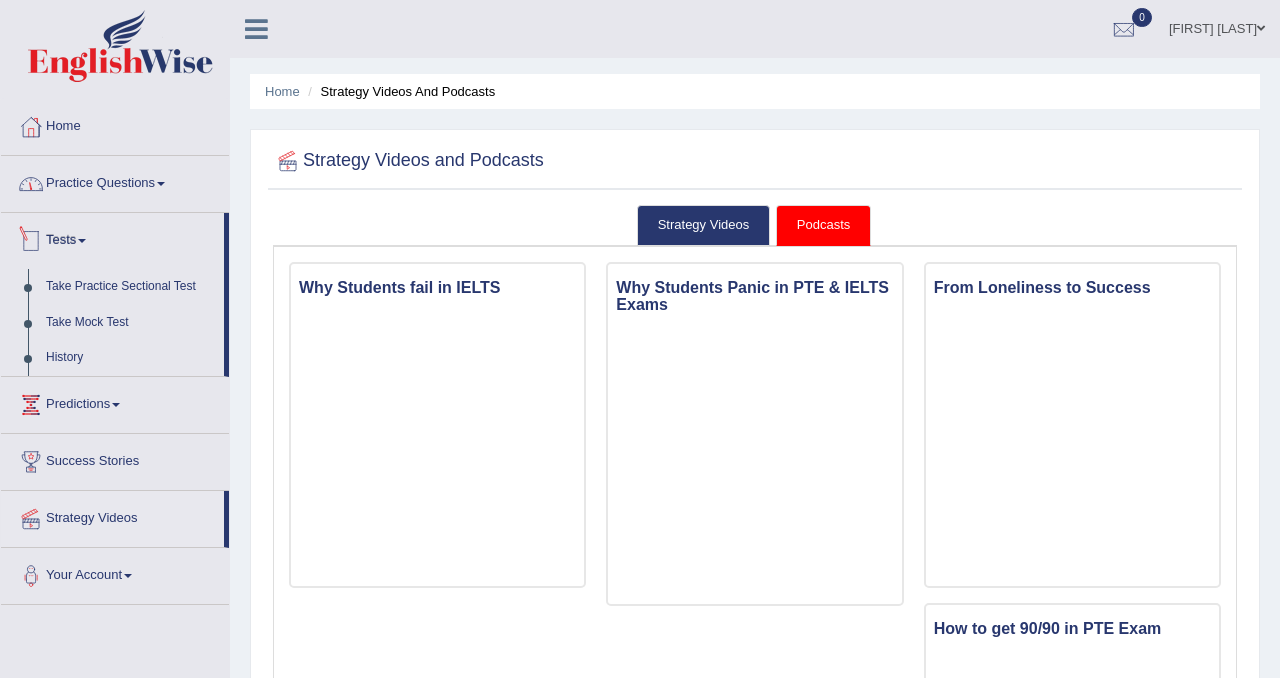 click on "Practice Questions" at bounding box center (115, 181) 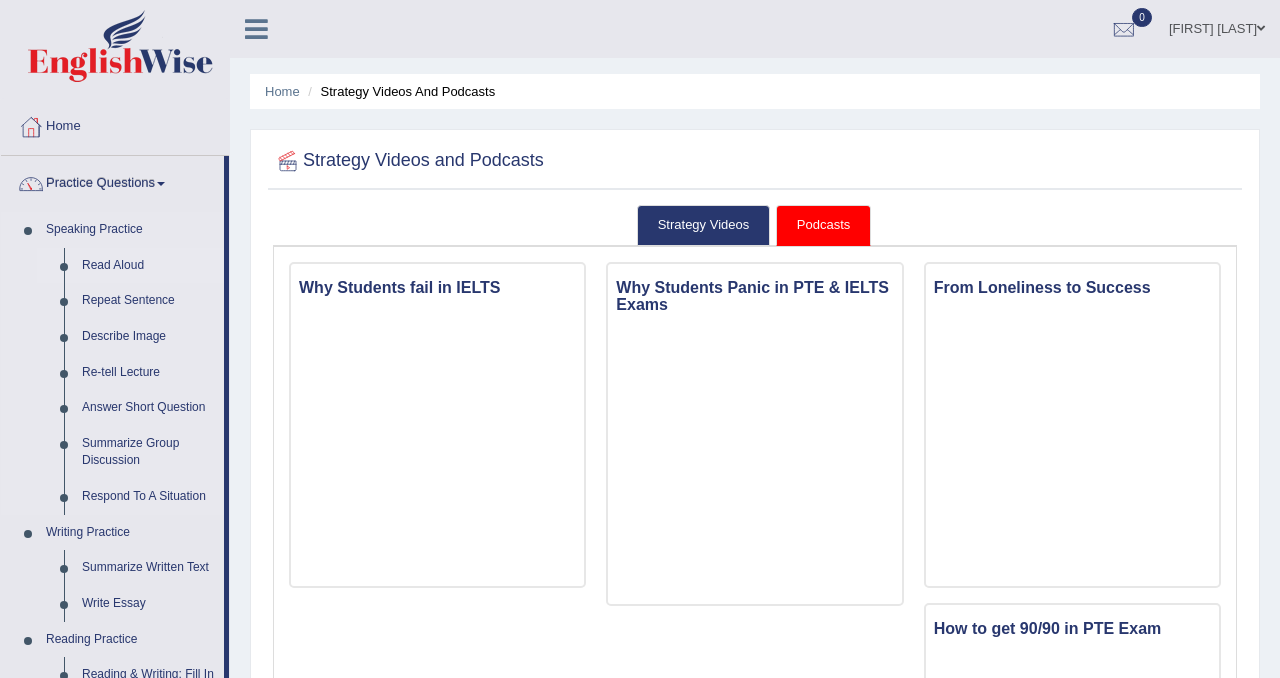 click on "Read Aloud" at bounding box center (148, 266) 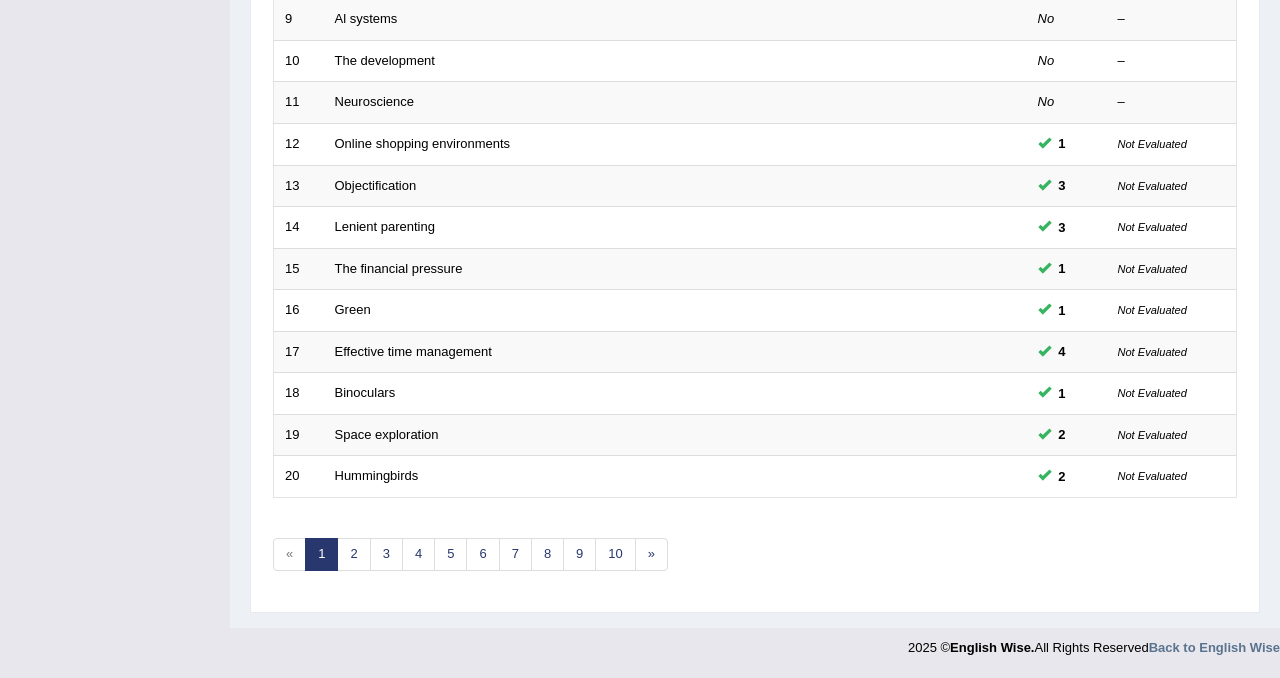 scroll, scrollTop: 646, scrollLeft: 0, axis: vertical 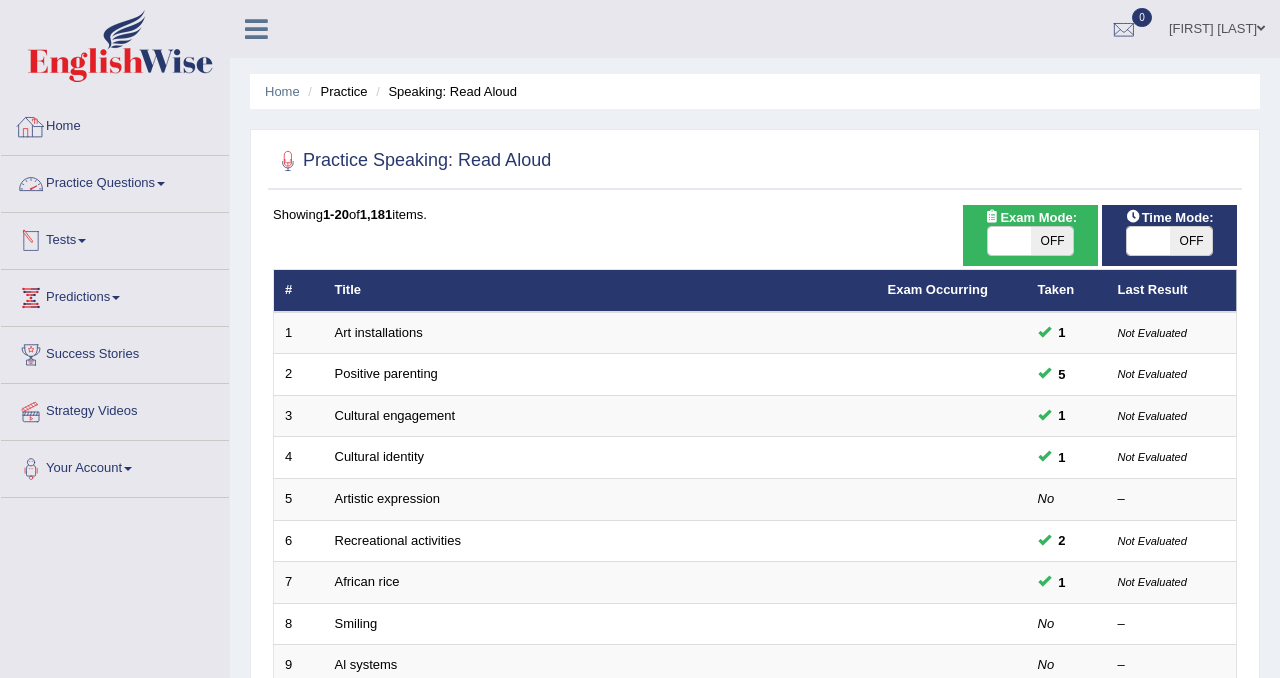 click on "Home" at bounding box center (115, 124) 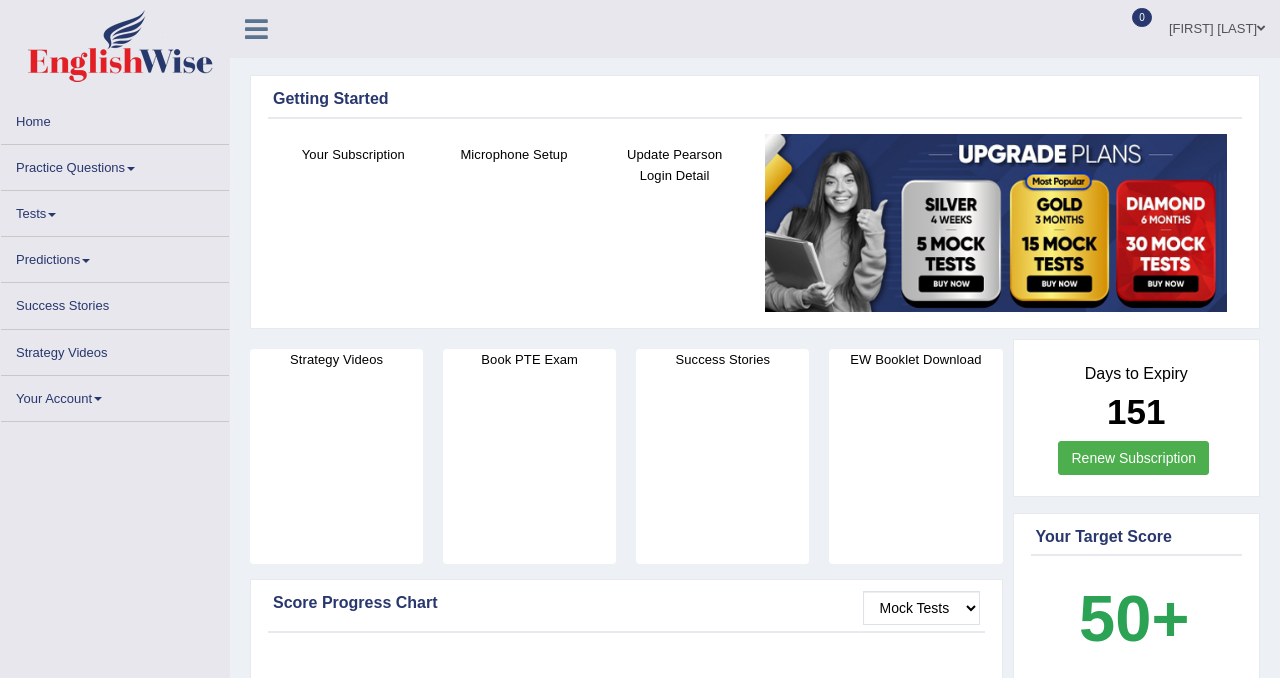 scroll, scrollTop: 0, scrollLeft: 0, axis: both 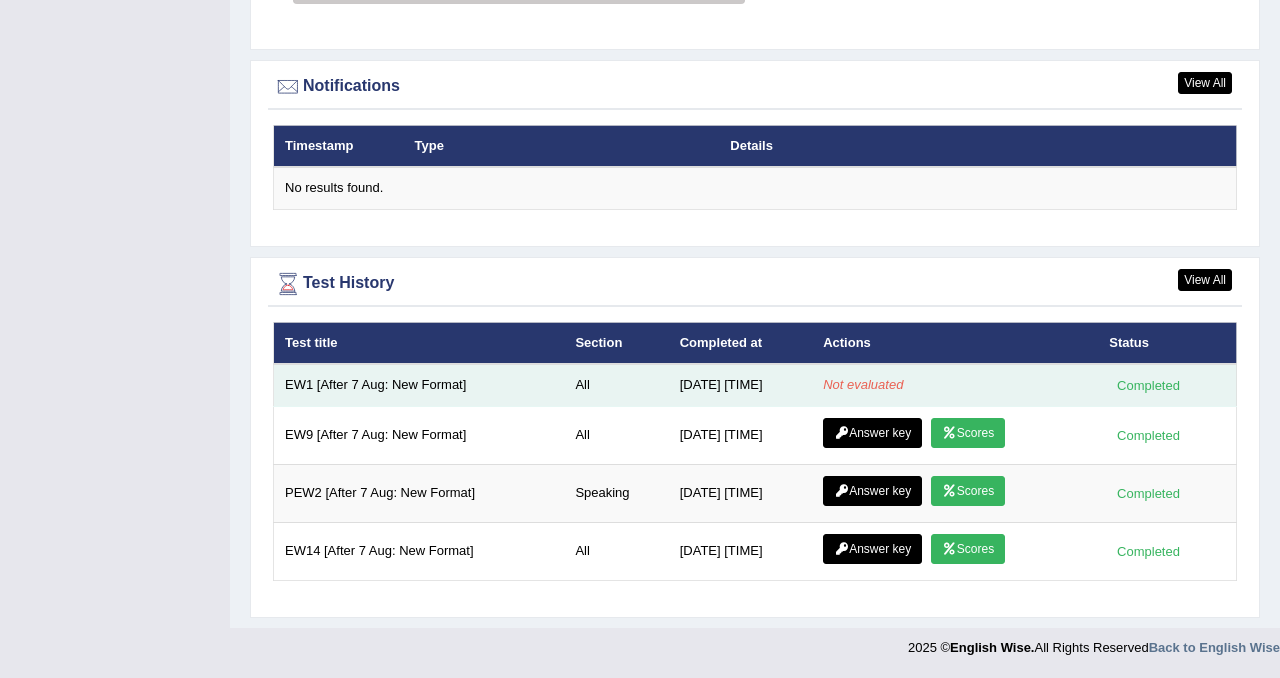 click on "EW1 [After 7 Aug: New Format]" at bounding box center (419, 385) 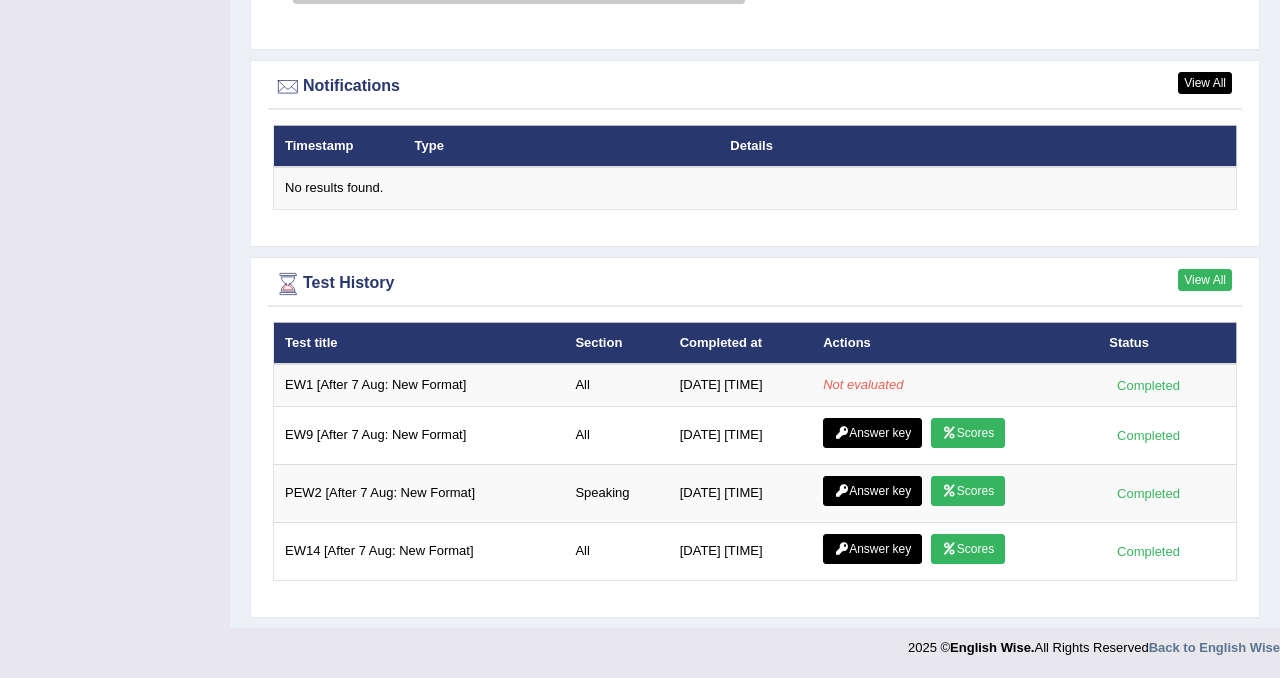 click on "View All" at bounding box center [1205, 280] 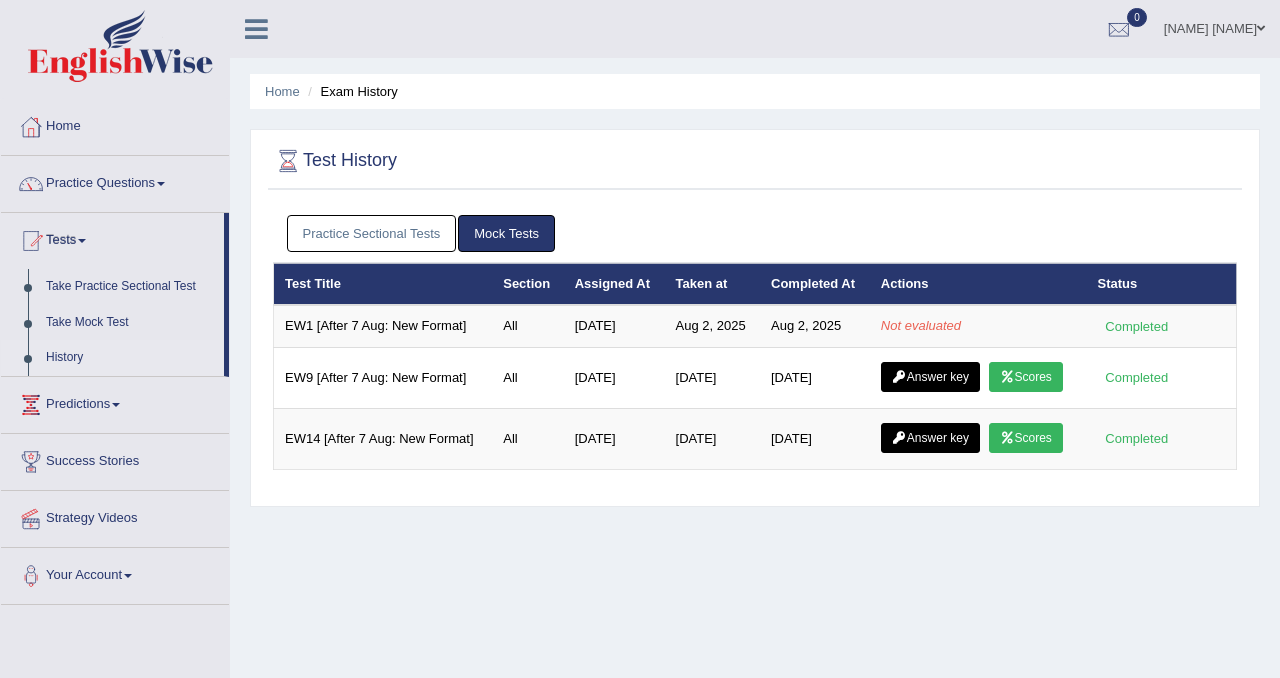 scroll, scrollTop: 0, scrollLeft: 0, axis: both 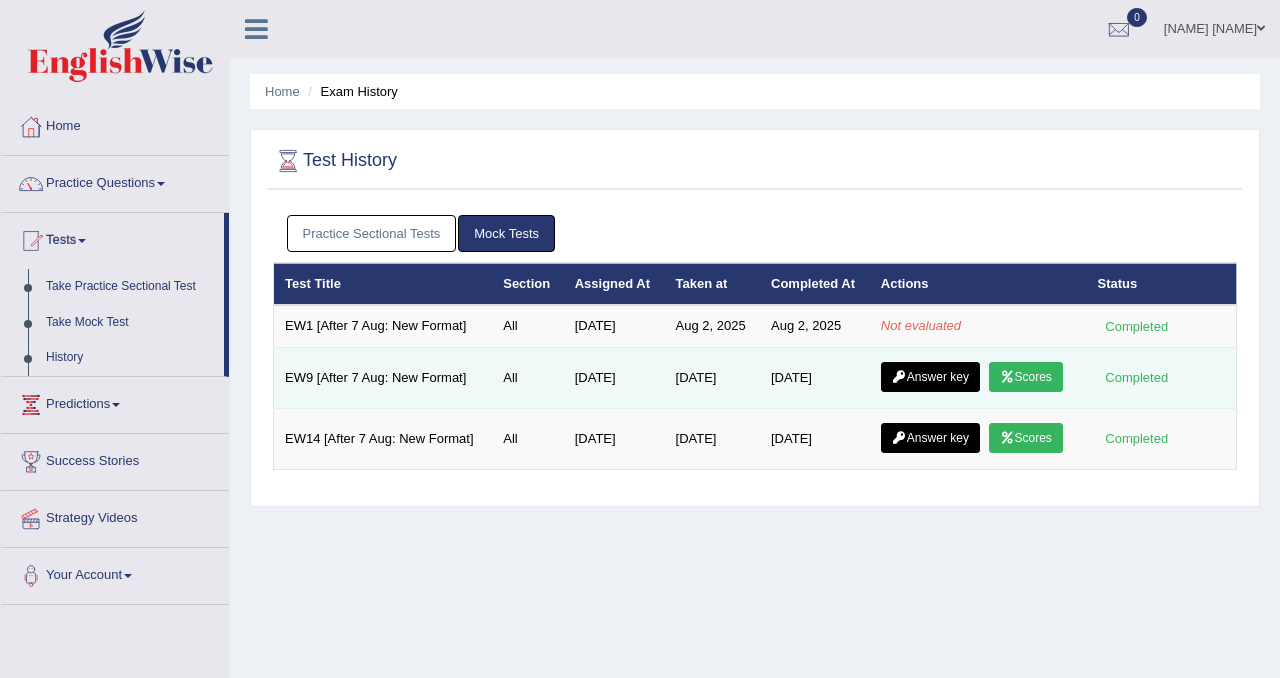 click on "Scores" at bounding box center (1026, 377) 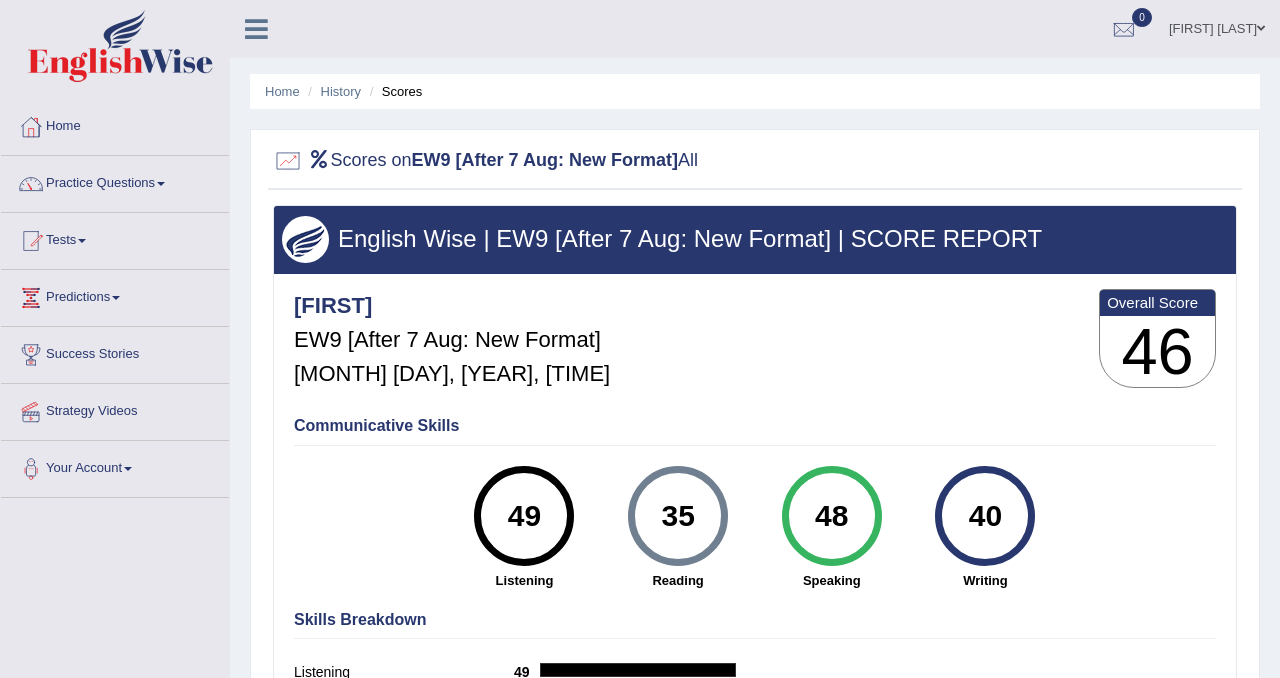 scroll, scrollTop: 0, scrollLeft: 0, axis: both 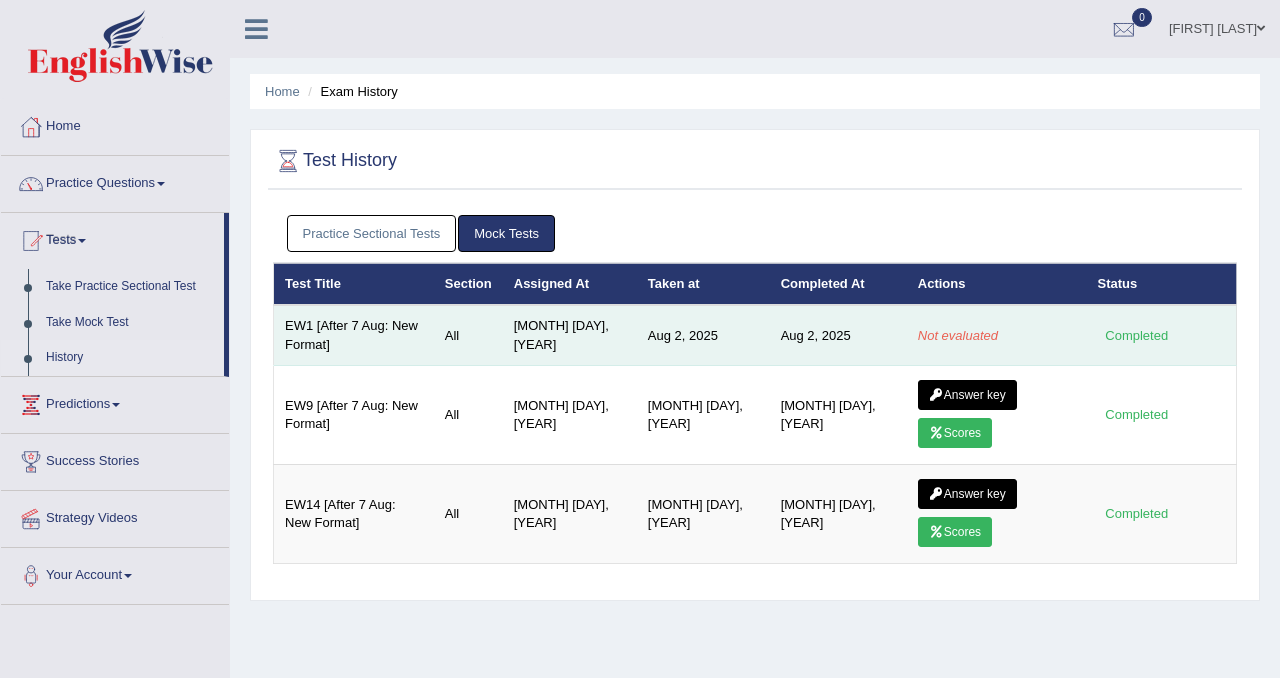 click on "[MONTH] [DAY], [YEAR]" at bounding box center [570, 335] 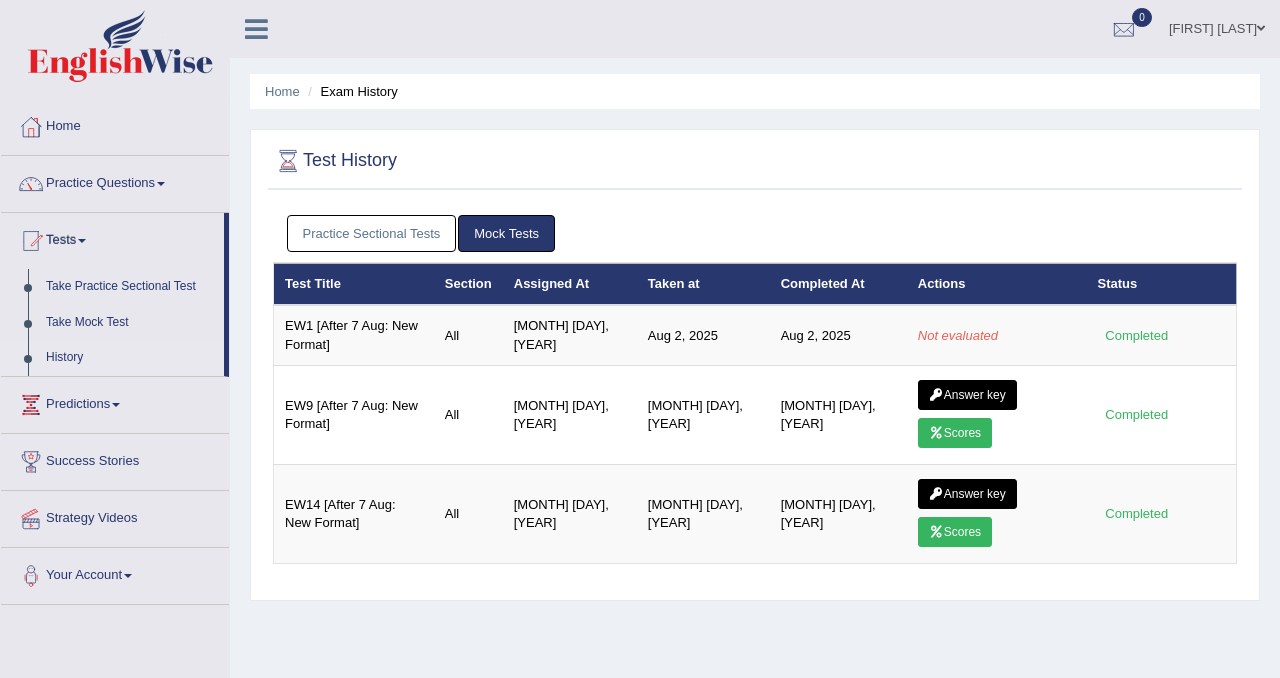click on "Mock Tests" at bounding box center [506, 233] 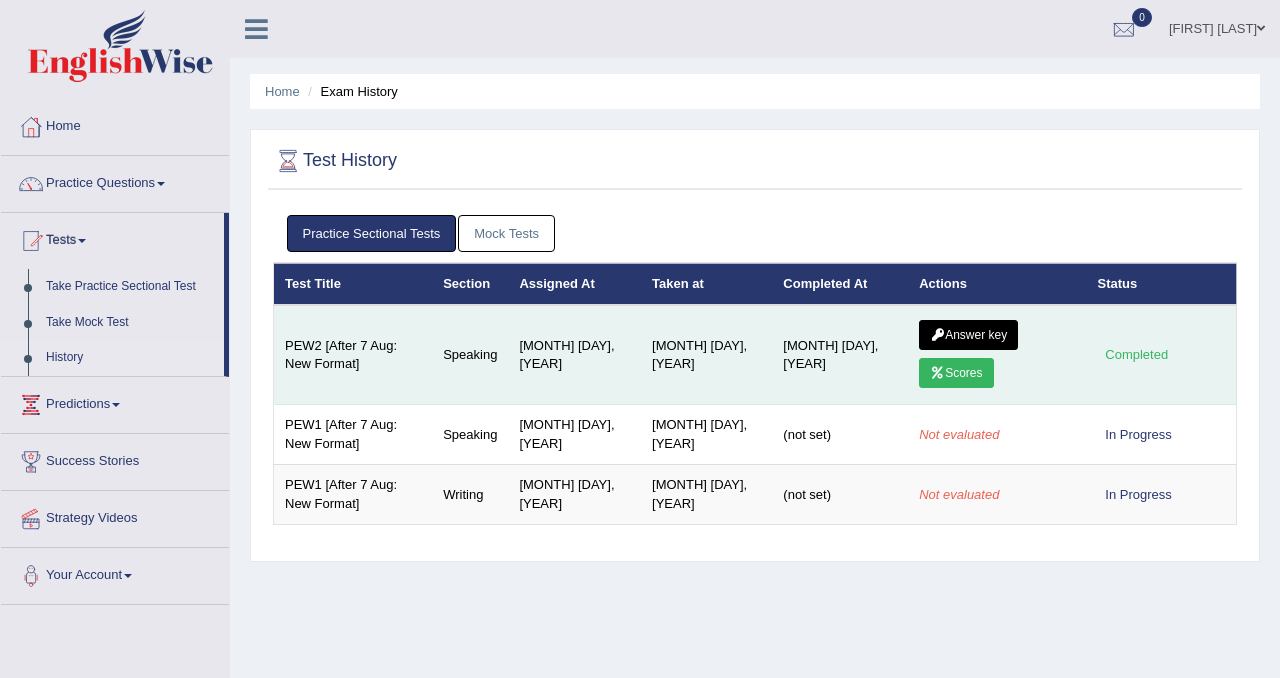 click on "Scores" at bounding box center [956, 373] 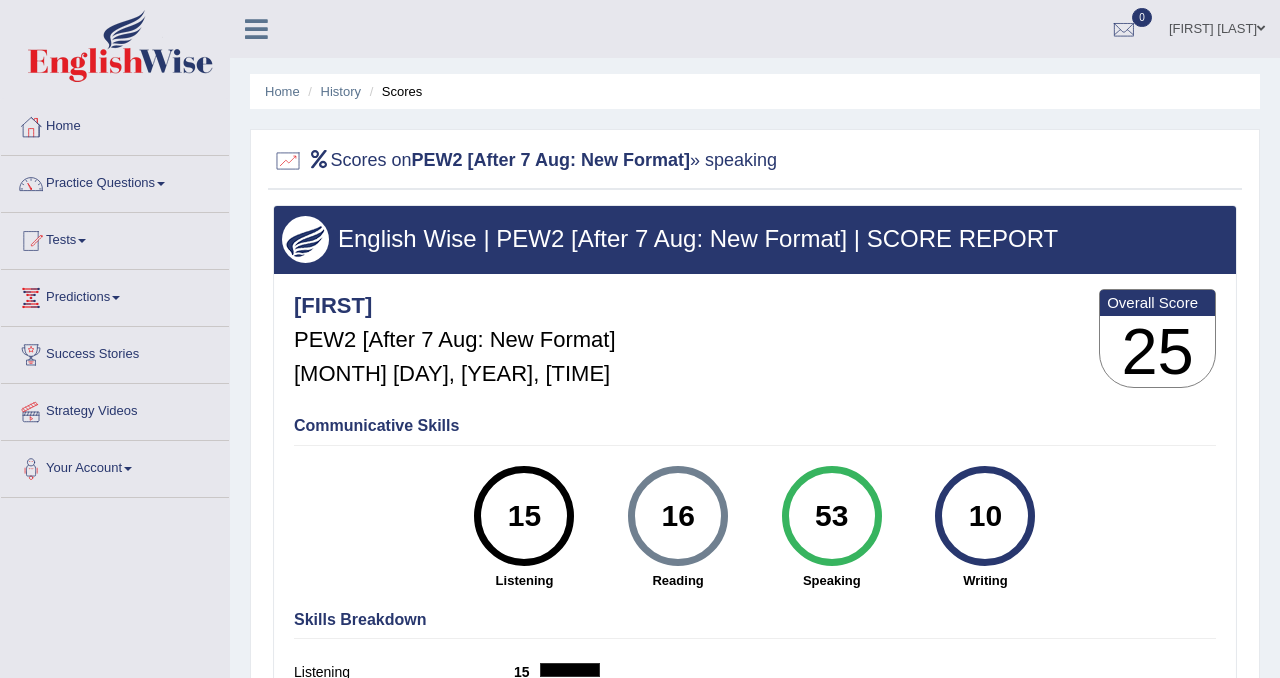 scroll, scrollTop: 0, scrollLeft: 0, axis: both 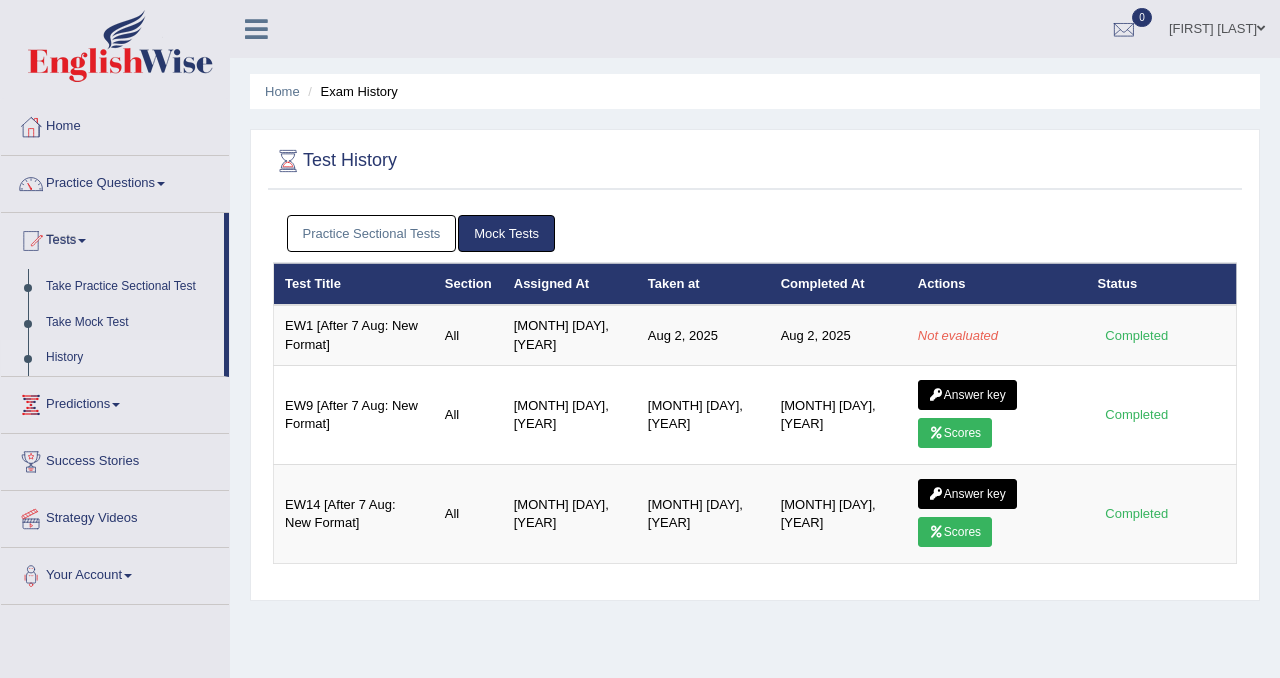 click on "Practice Sectional Tests" at bounding box center [372, 233] 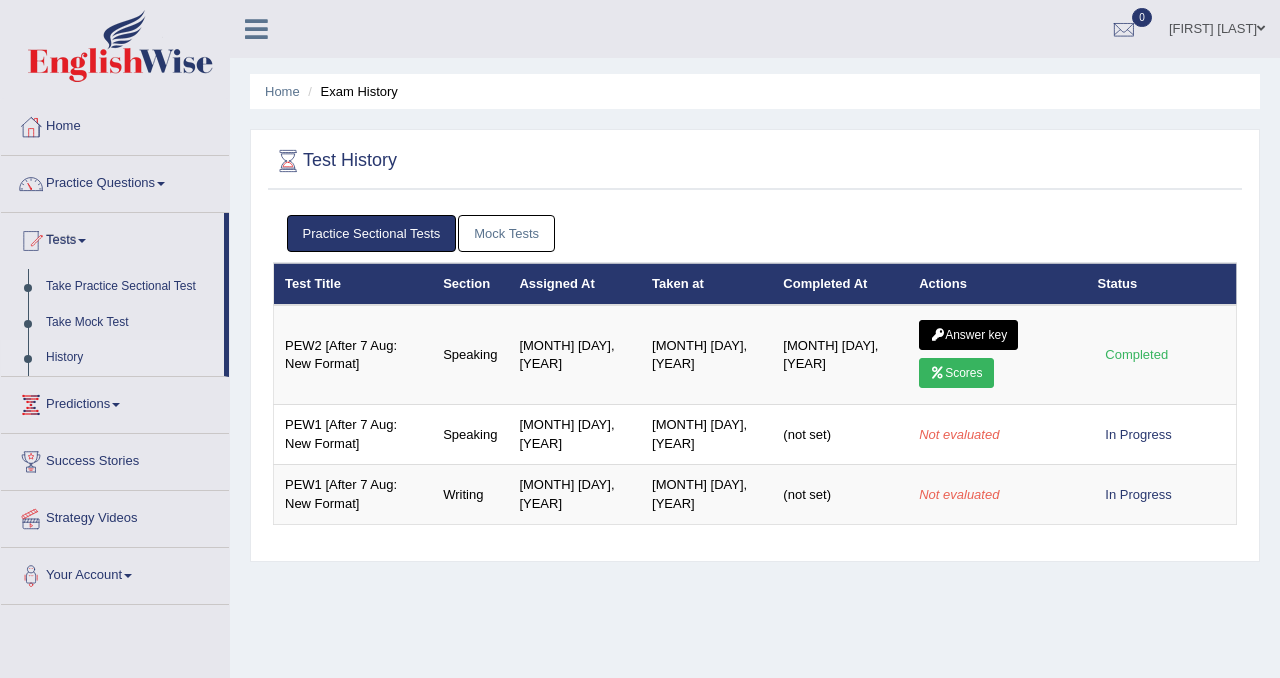 click on "Section" at bounding box center (470, 284) 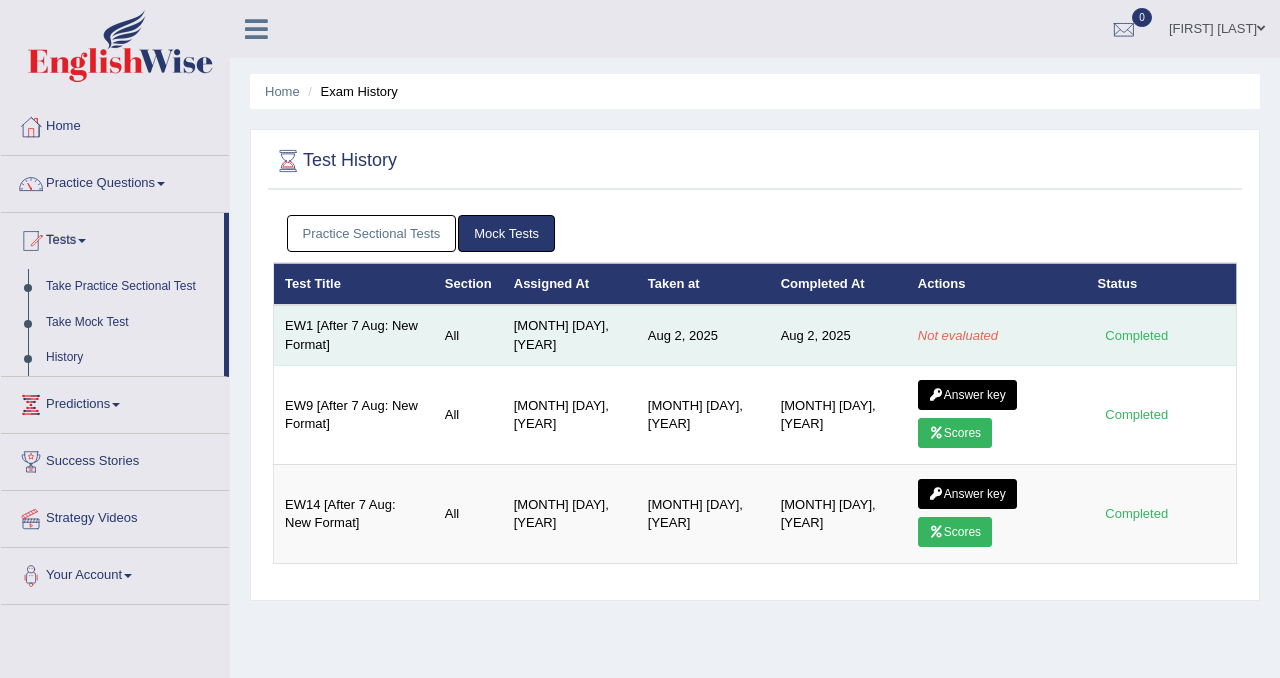 click on "Not evaluated" at bounding box center (958, 335) 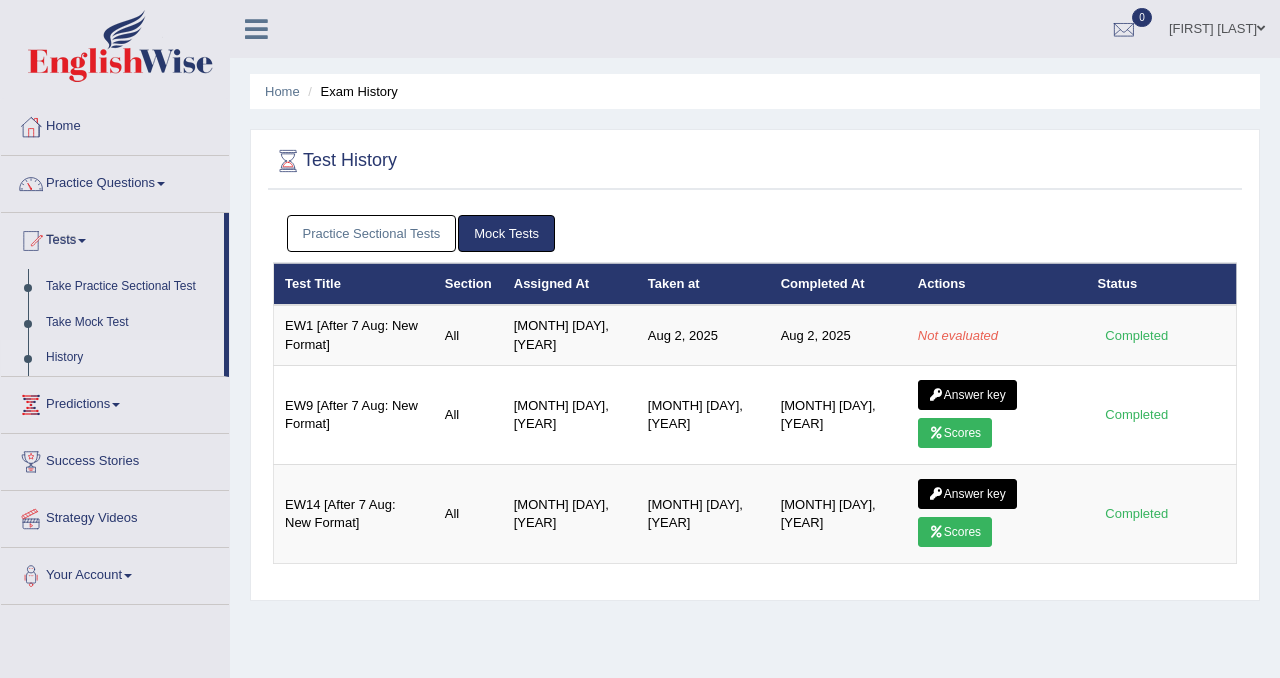 click on "Status" at bounding box center (1162, 284) 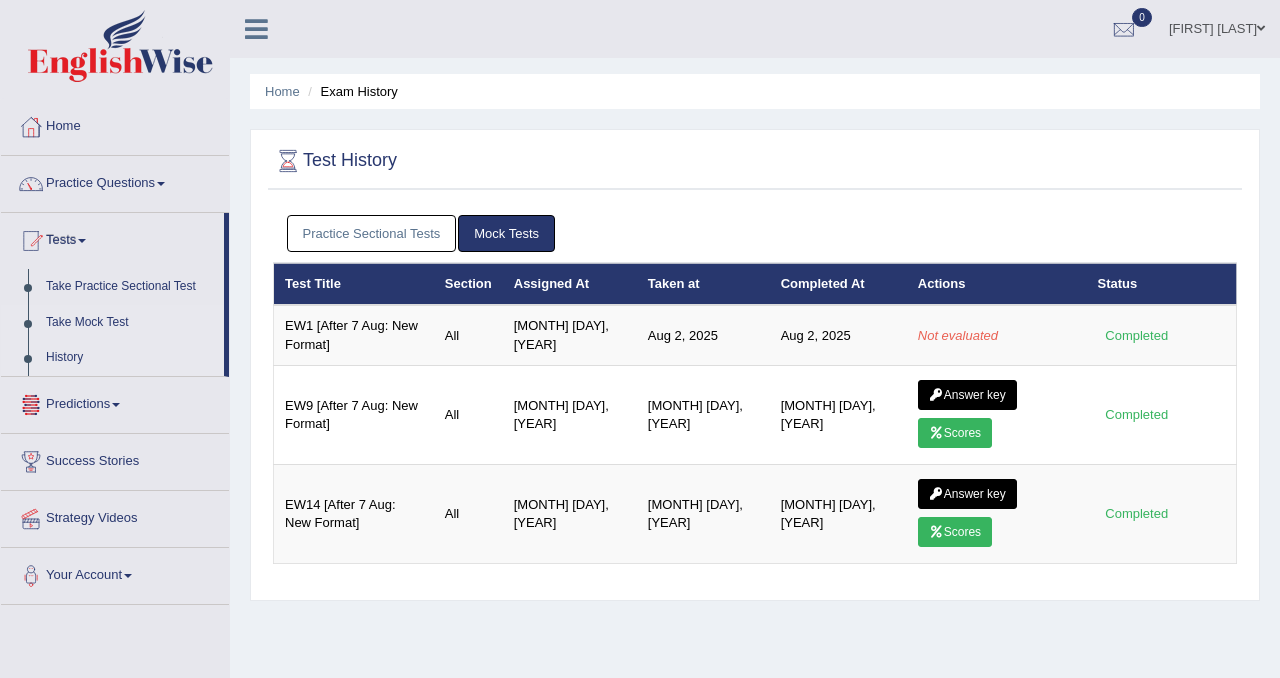 click on "Take Mock Test" at bounding box center (130, 323) 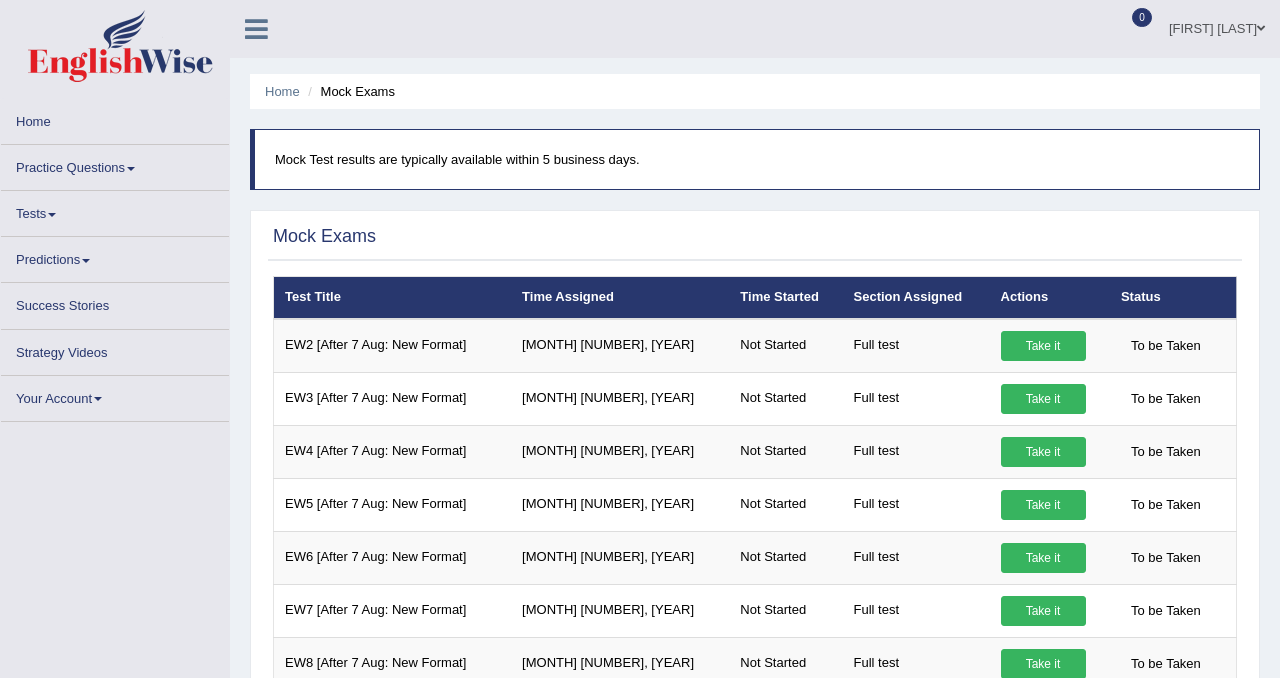 scroll, scrollTop: 0, scrollLeft: 0, axis: both 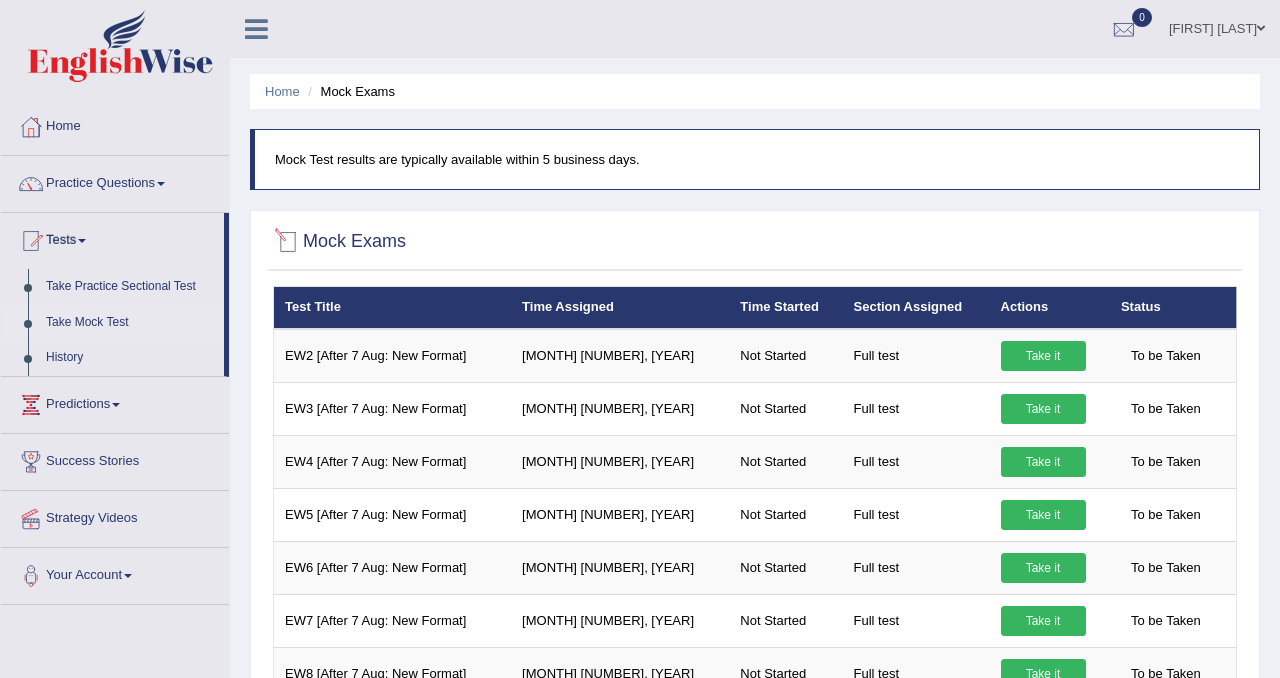 click at bounding box center (288, 242) 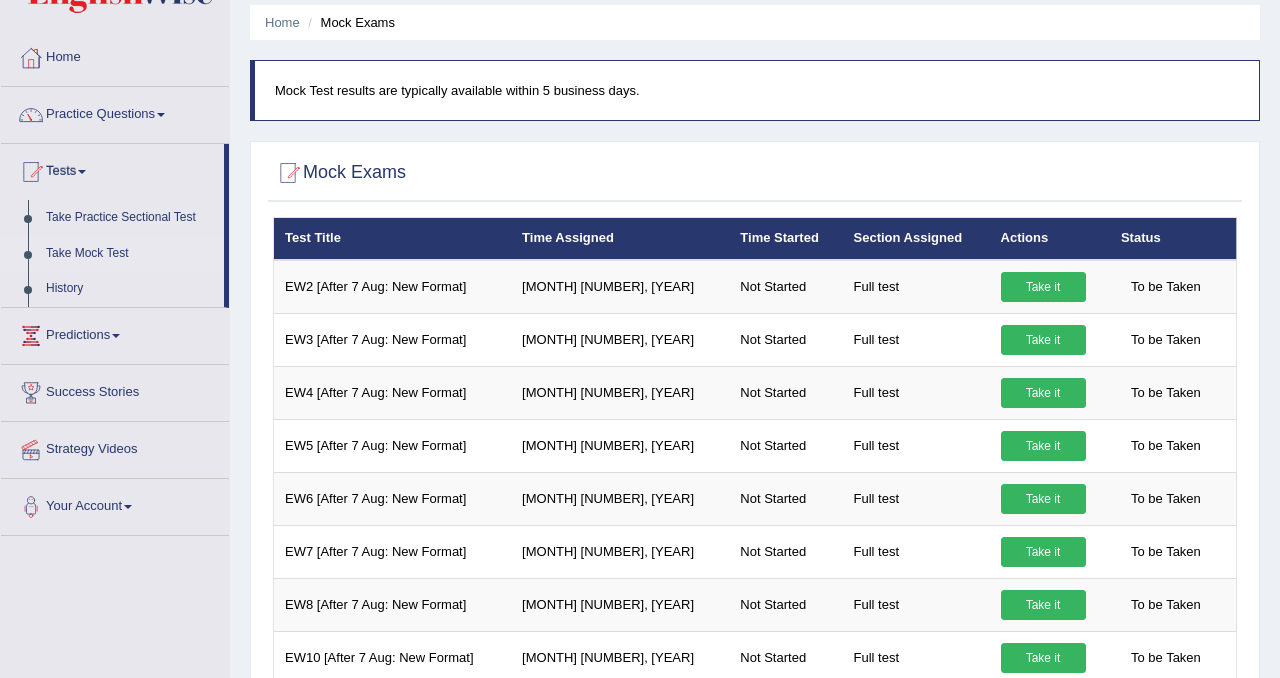 scroll, scrollTop: 72, scrollLeft: 0, axis: vertical 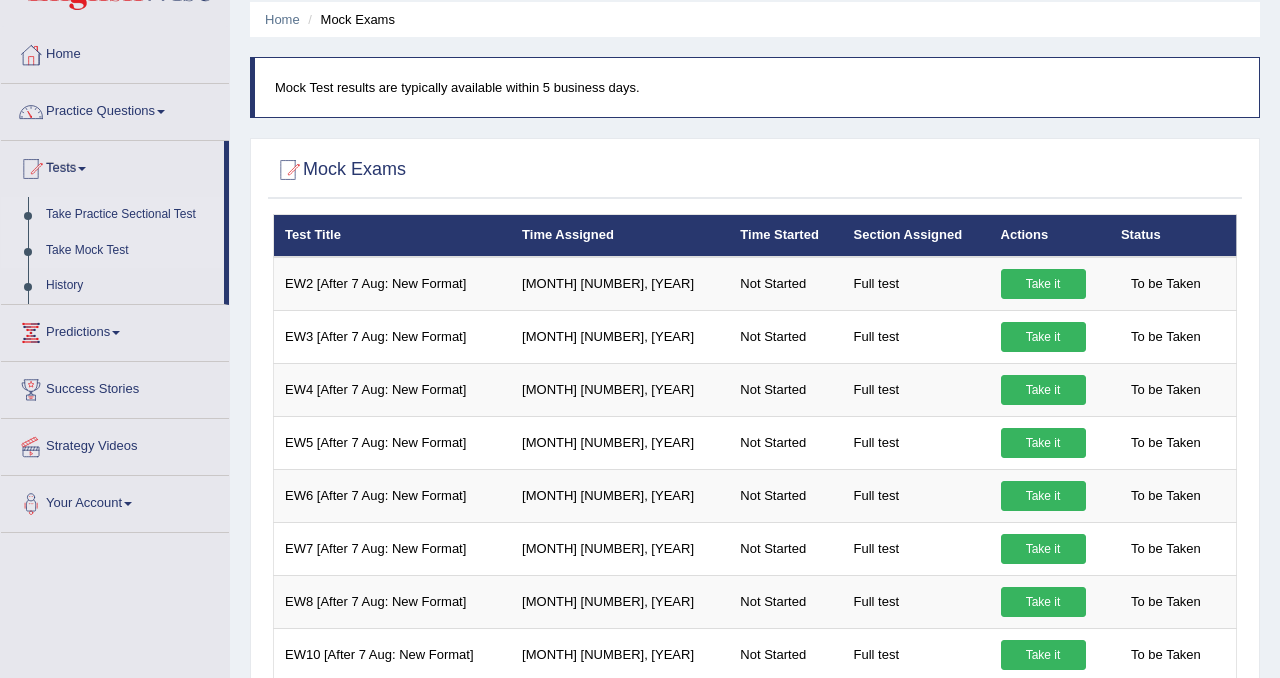 click on "Take Practice Sectional Test" at bounding box center [130, 215] 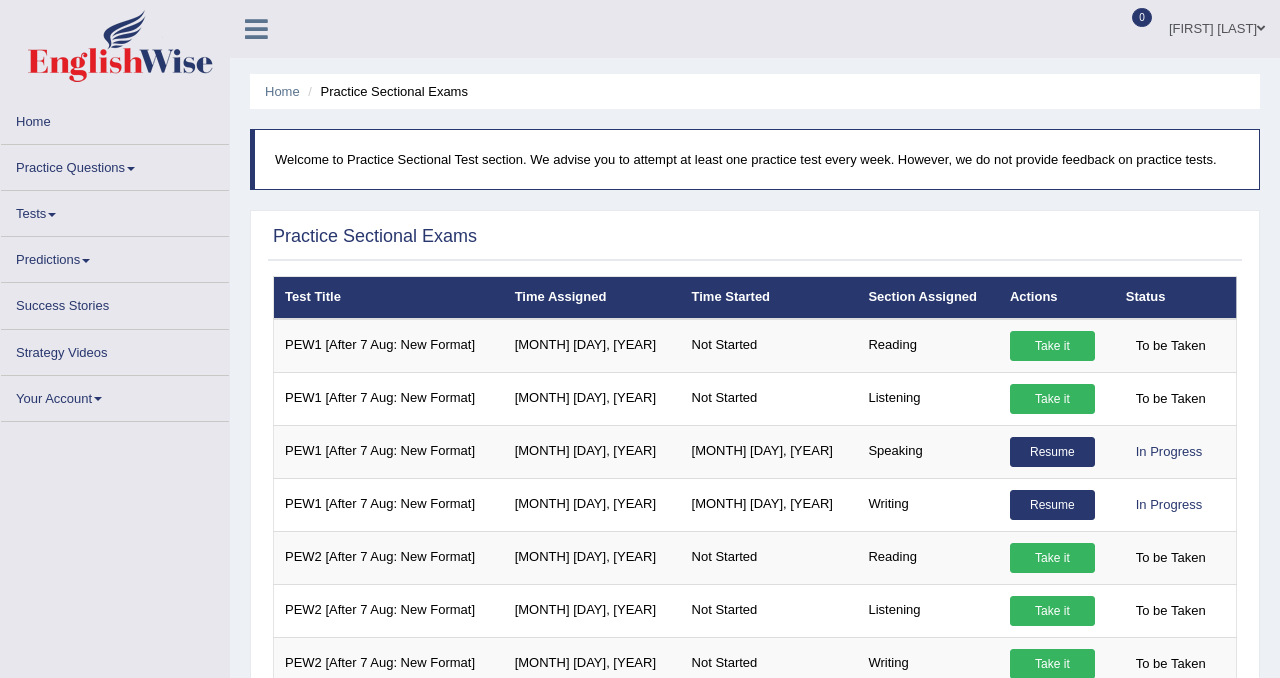 scroll, scrollTop: 0, scrollLeft: 0, axis: both 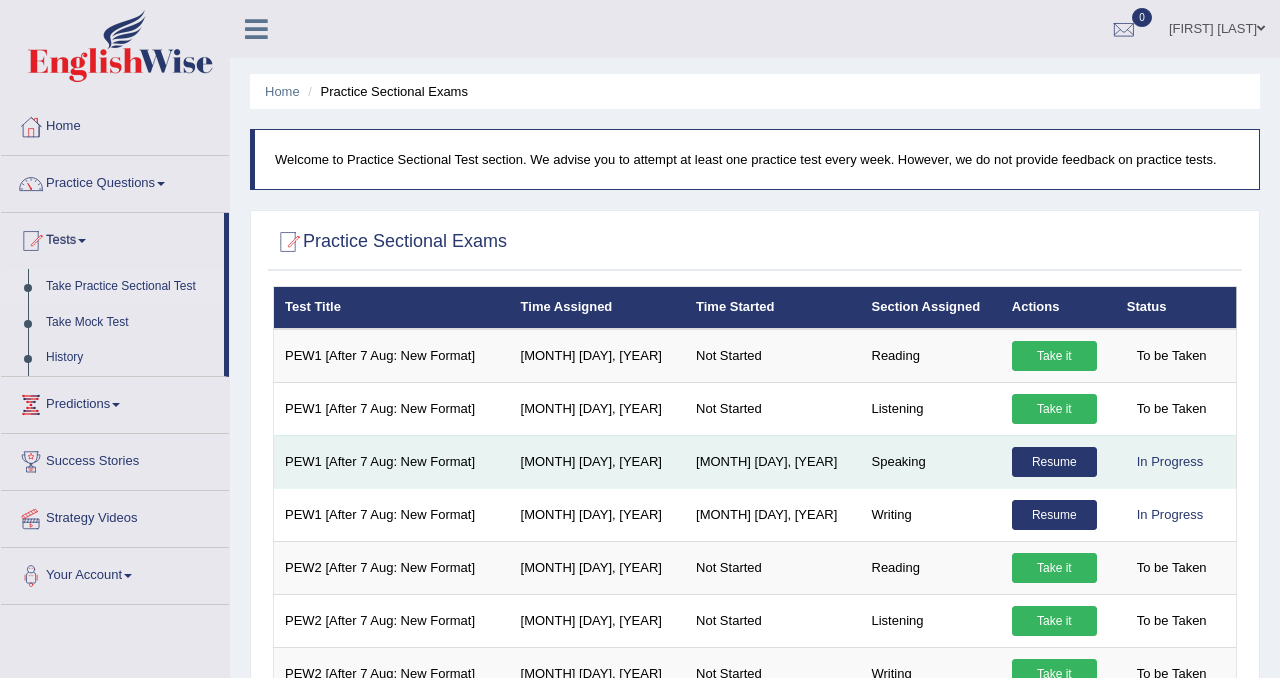 click on "Resume" at bounding box center [1054, 462] 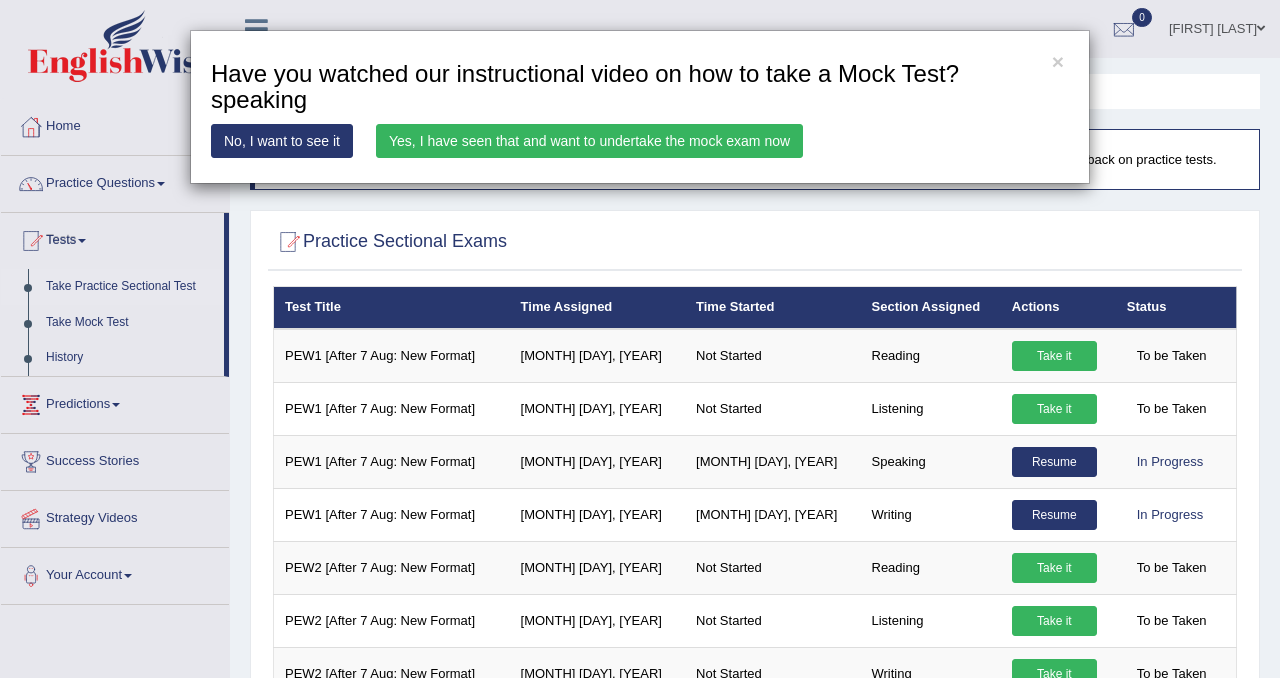 click on "Yes, I have seen that and want to undertake the mock exam now" at bounding box center (589, 141) 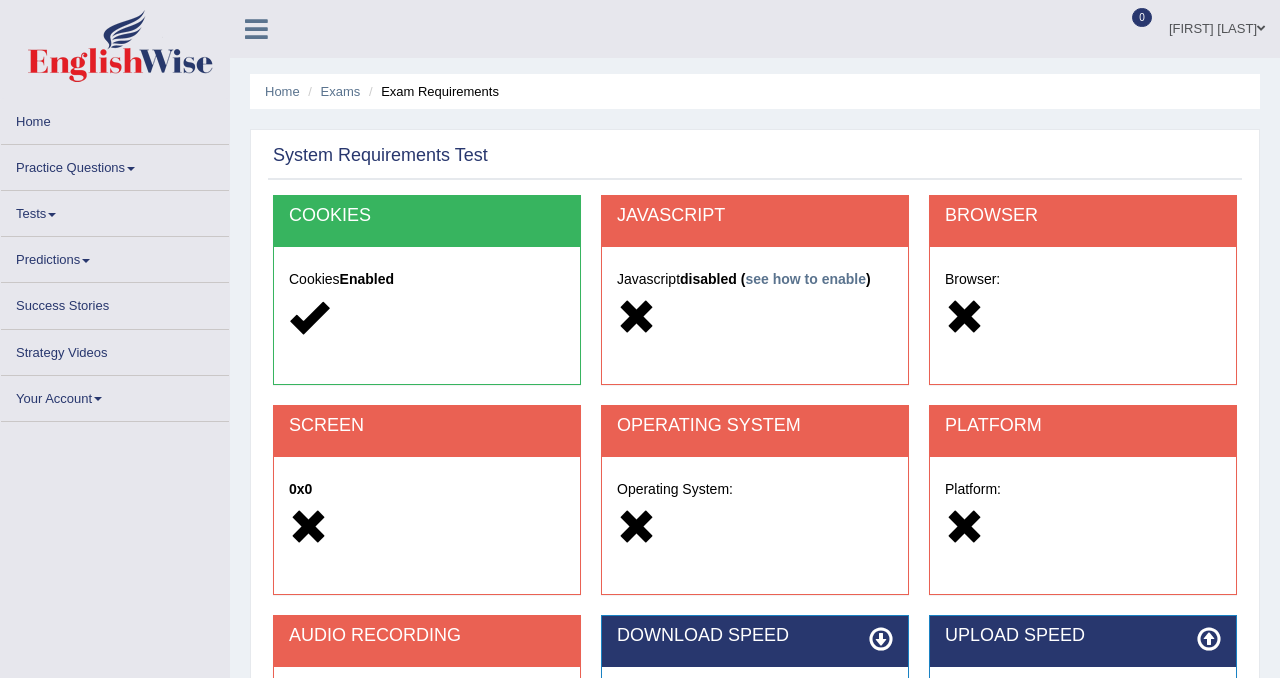 scroll, scrollTop: 0, scrollLeft: 0, axis: both 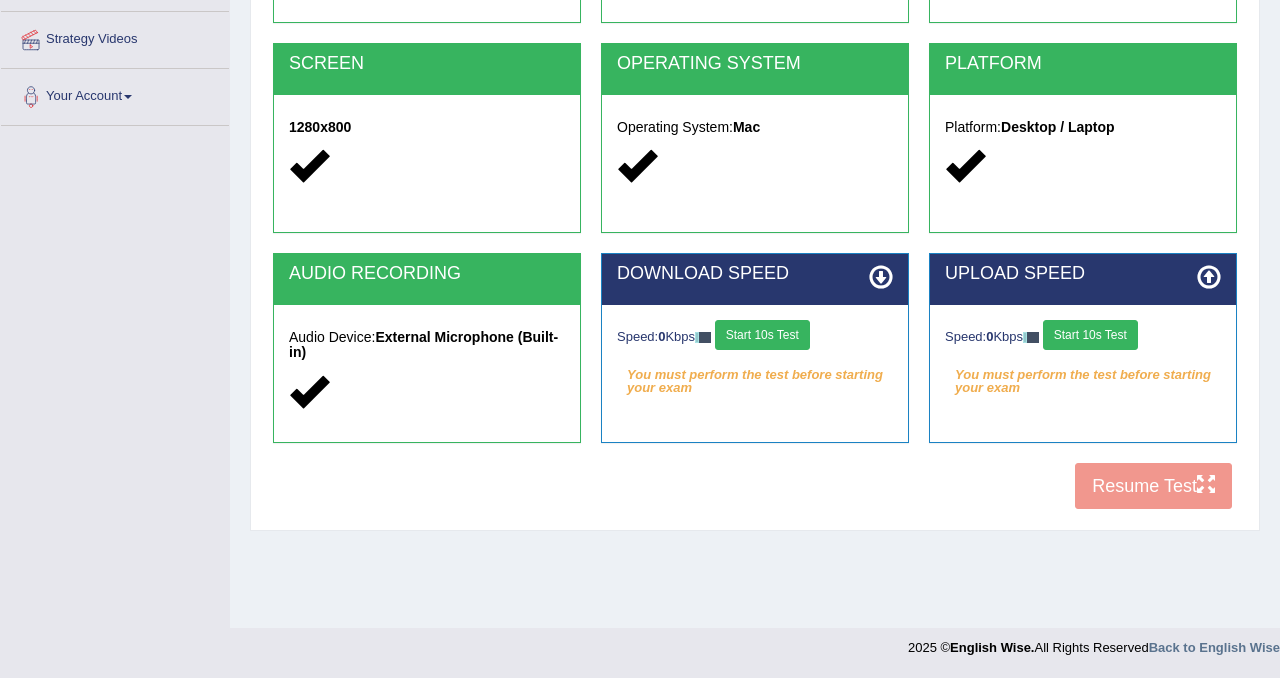 click on "Start 10s Test" at bounding box center [762, 335] 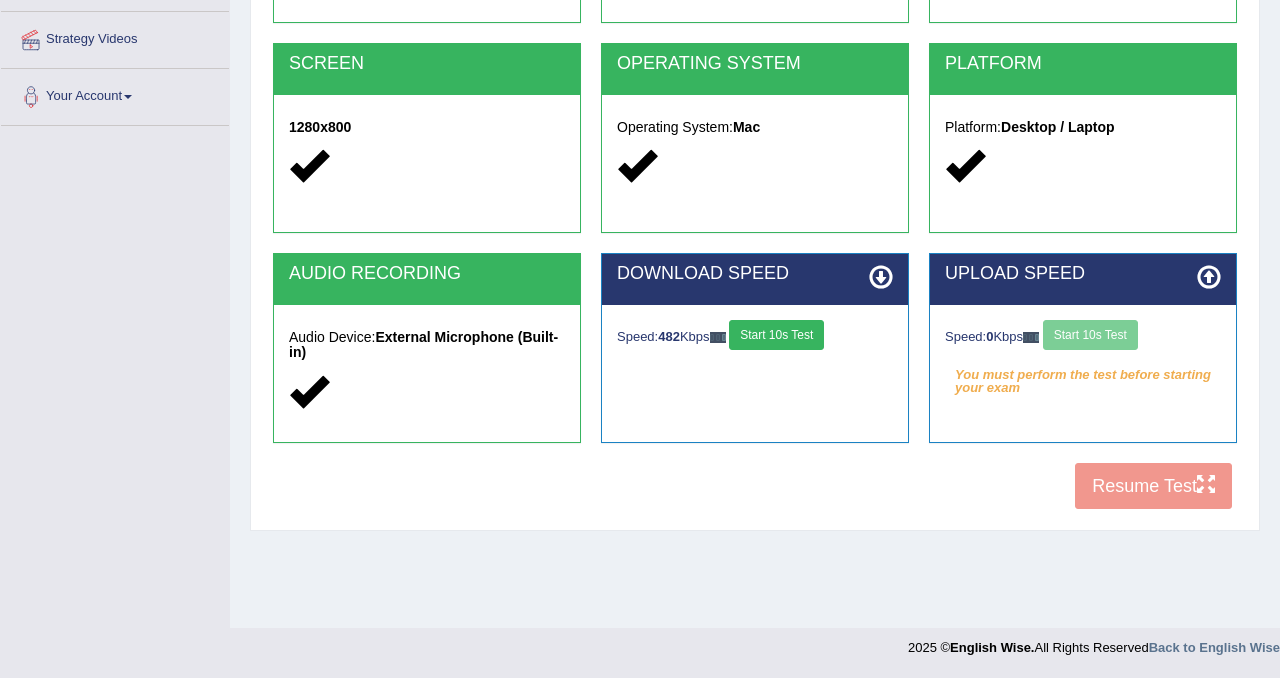 click on "Speed:  0  Kbps    Start 10s Test" at bounding box center (1083, 337) 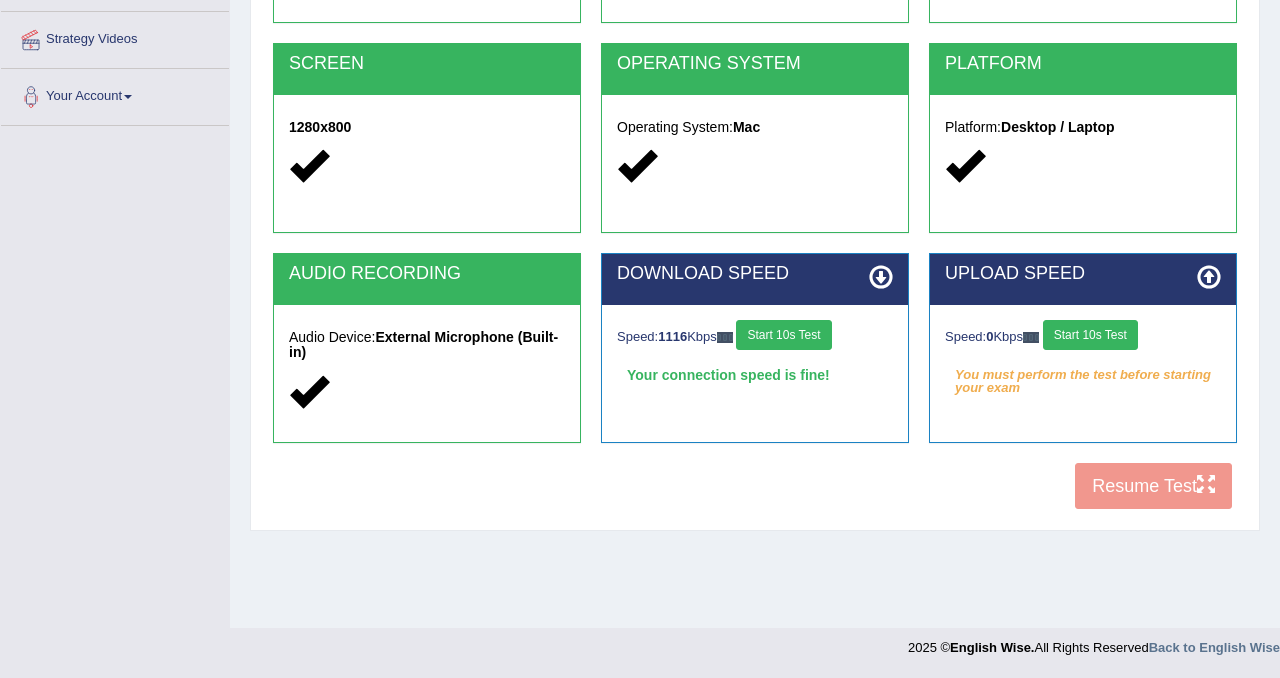 click on "Start 10s Test" at bounding box center [1090, 335] 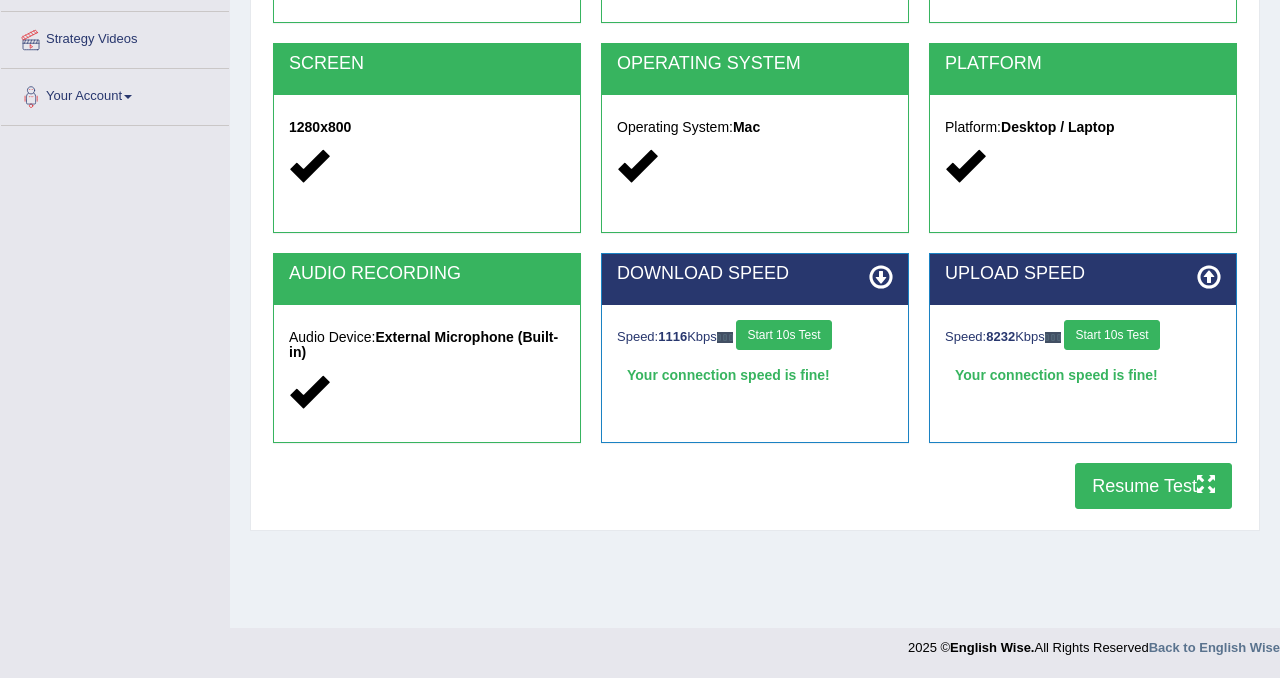click on "Resume Test" at bounding box center [1153, 486] 